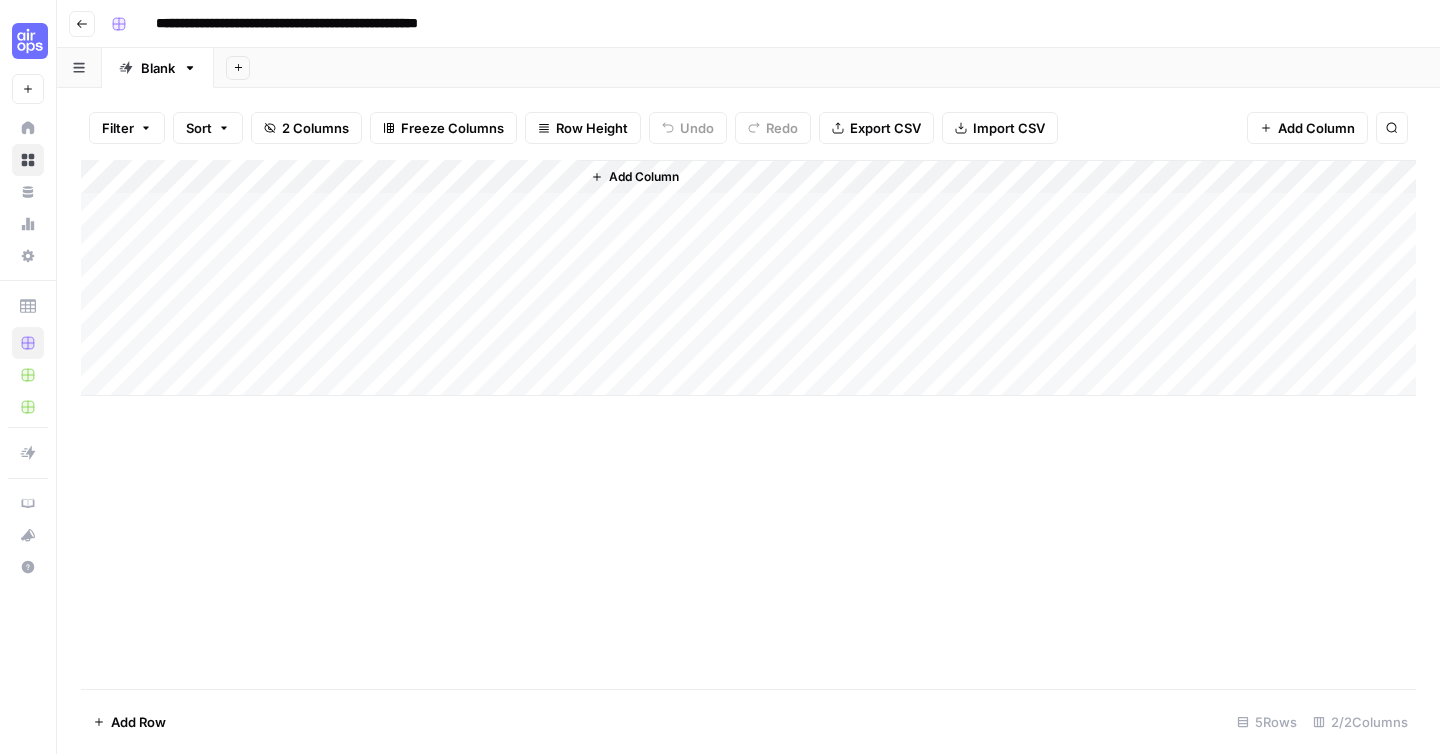 scroll, scrollTop: 0, scrollLeft: 0, axis: both 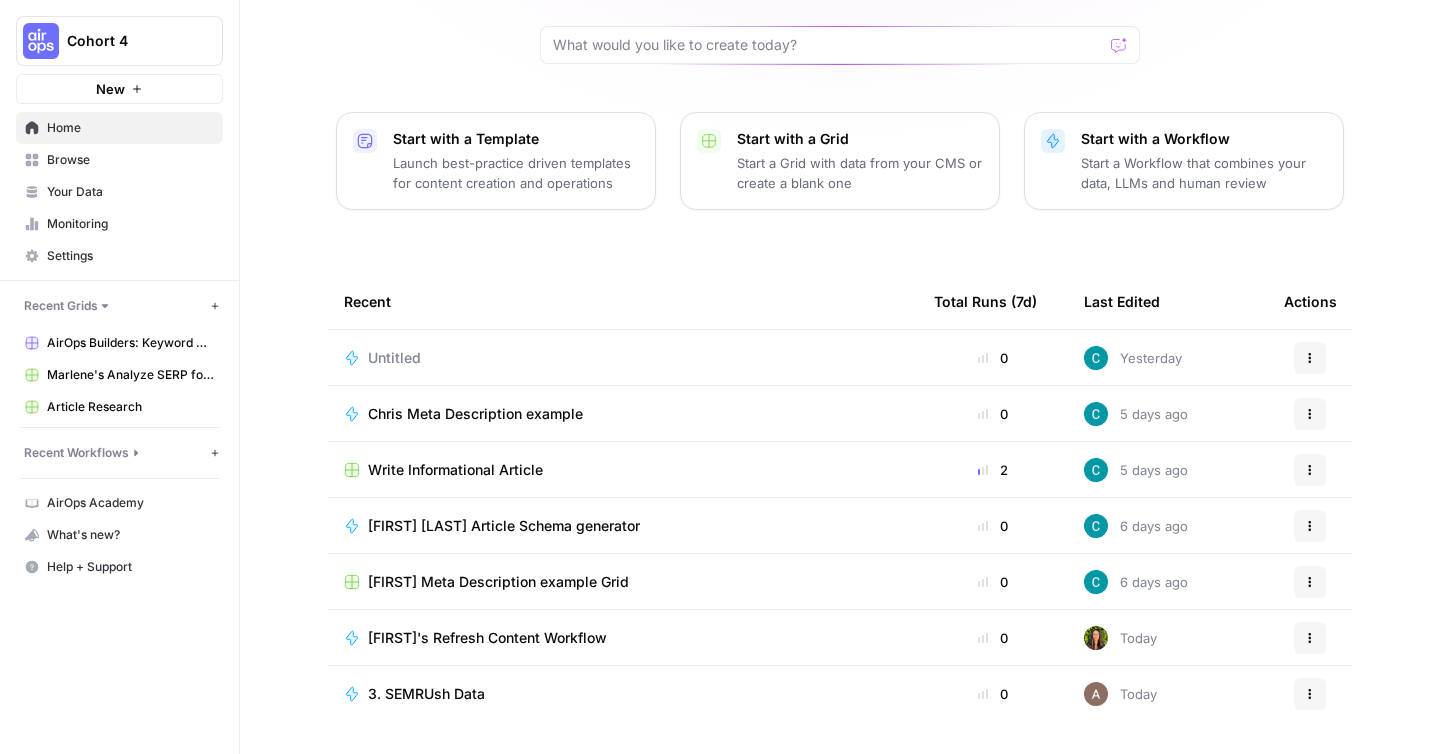 click on "Chris Meta Description example" at bounding box center (475, 414) 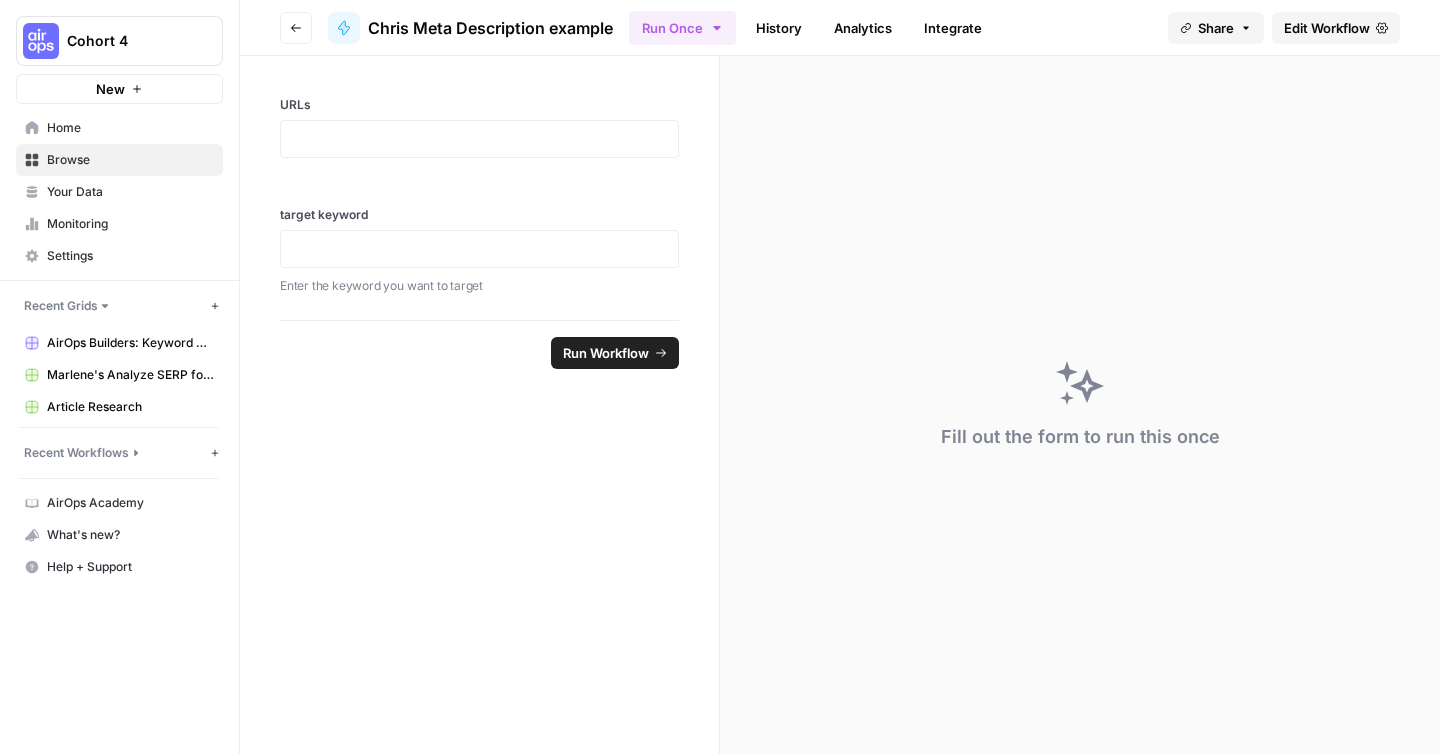 click on "Edit Workflow" at bounding box center (1327, 28) 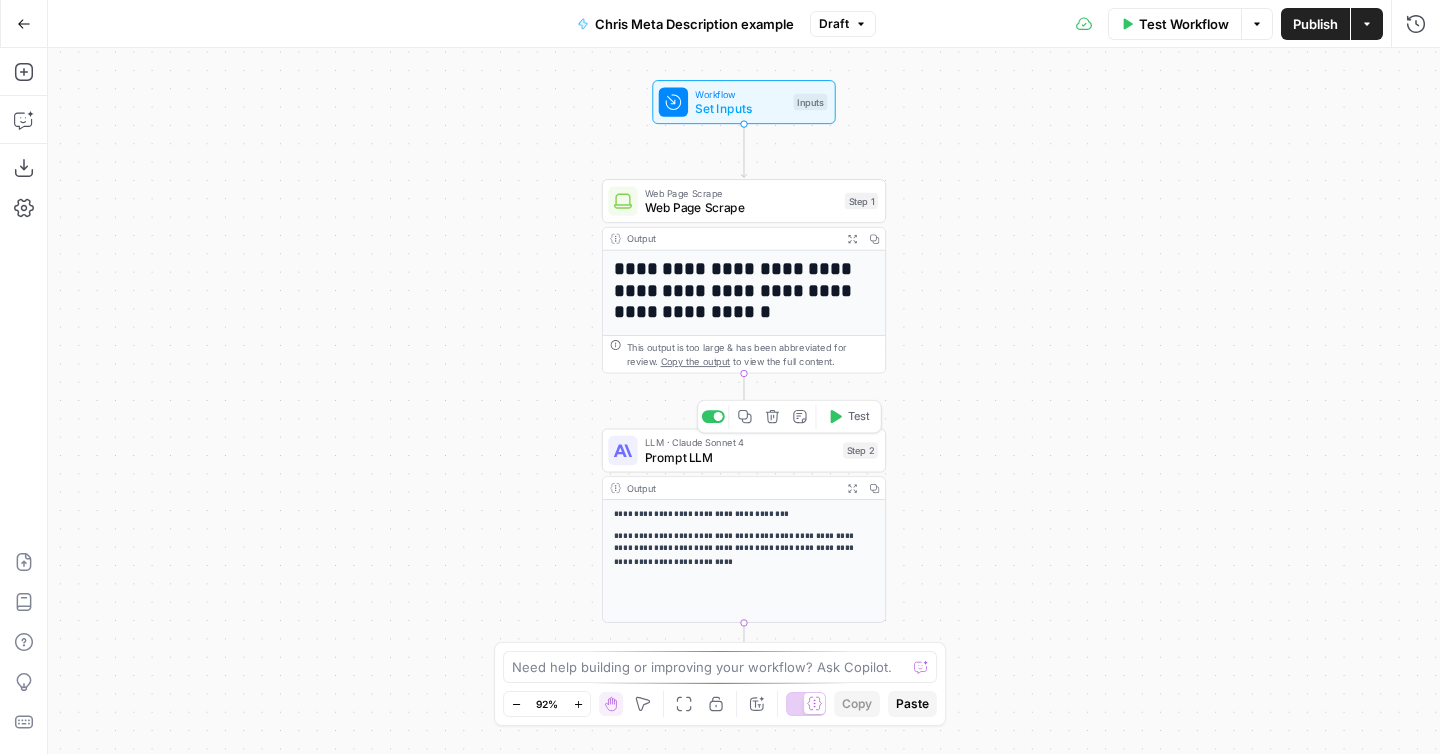 click on "Prompt LLM" at bounding box center [740, 457] 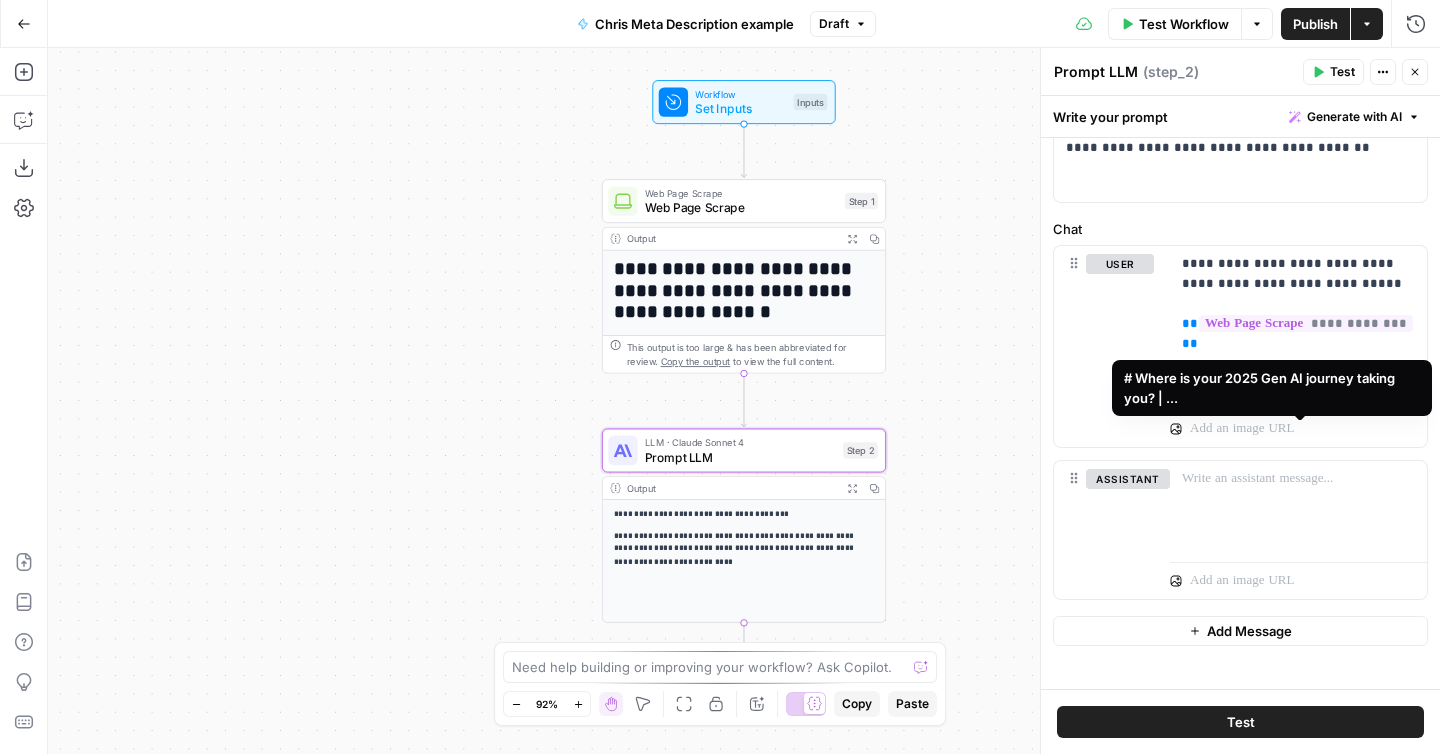 scroll, scrollTop: 169, scrollLeft: 0, axis: vertical 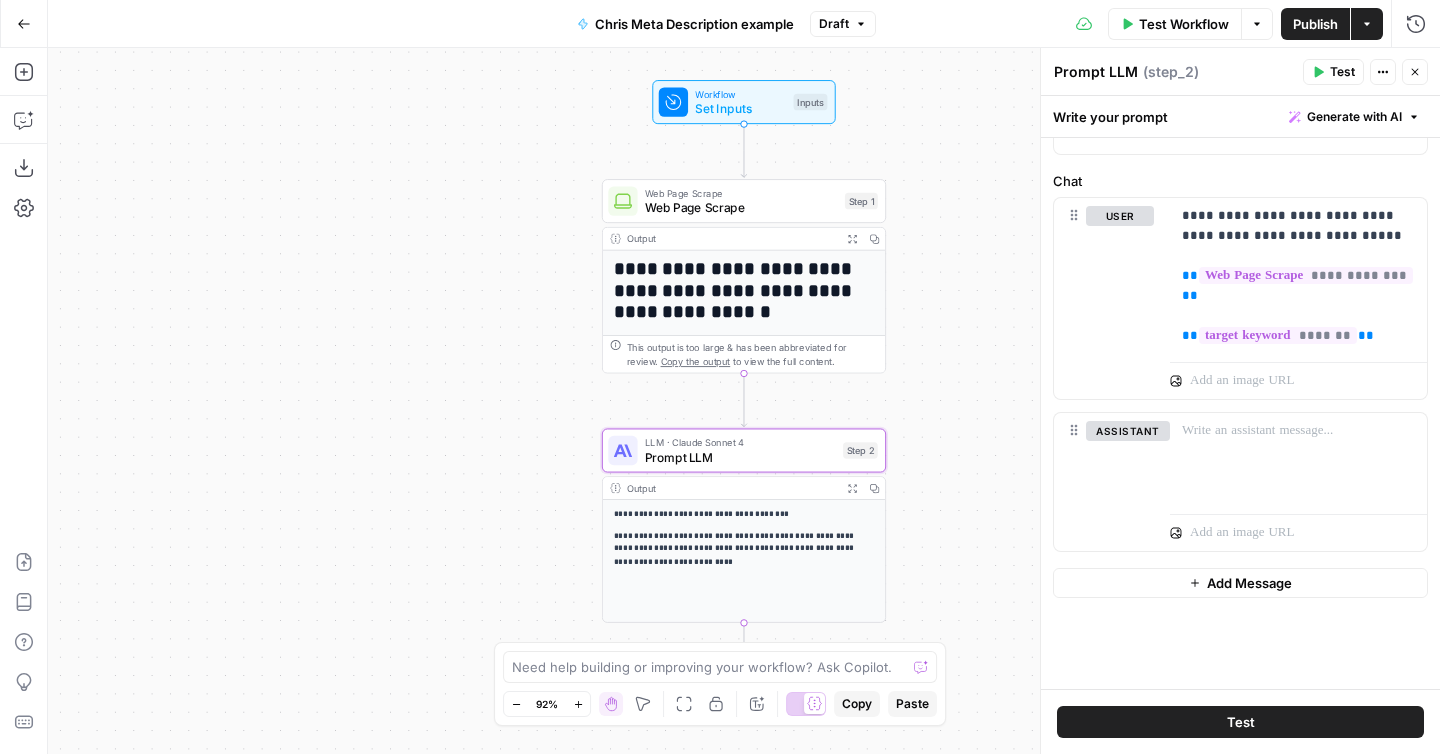 click on "Actions" at bounding box center (1367, 24) 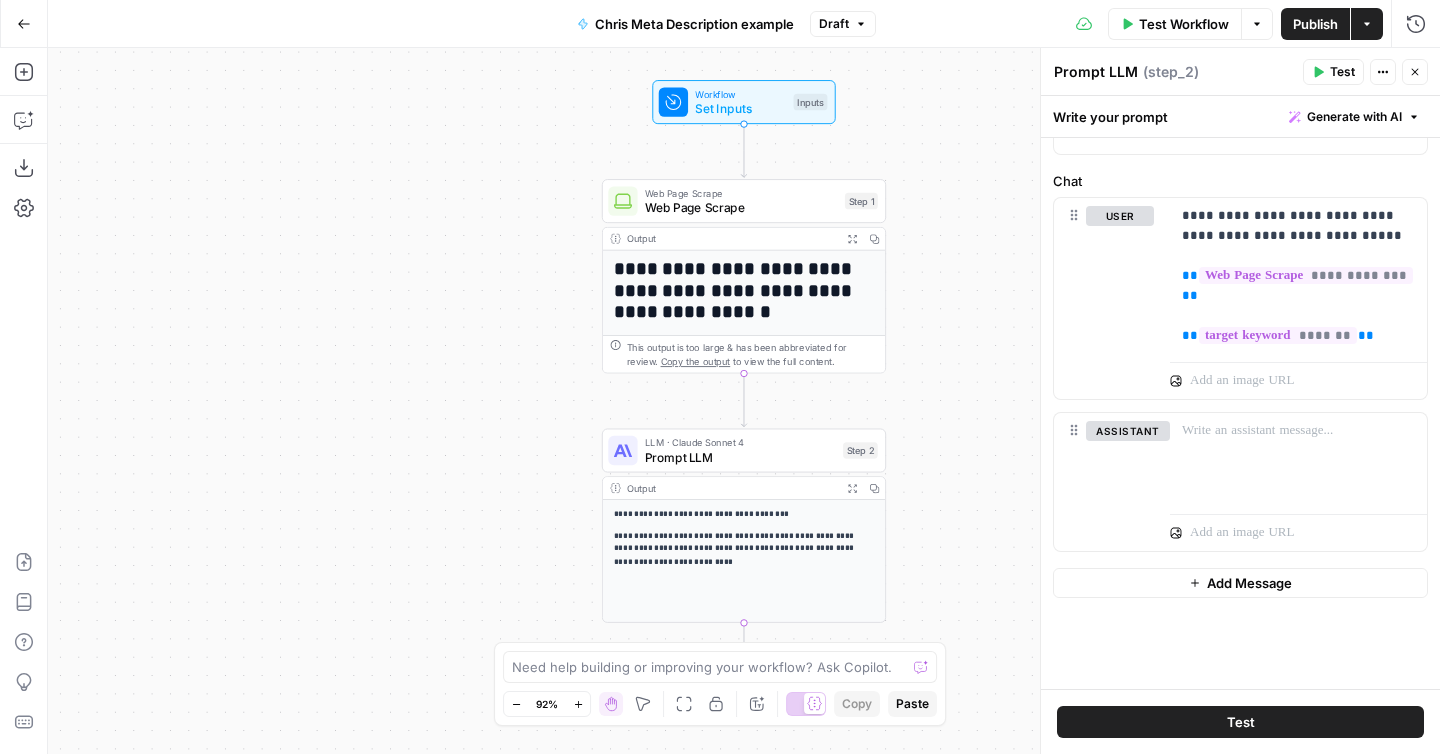 click on "Draft" at bounding box center (834, 24) 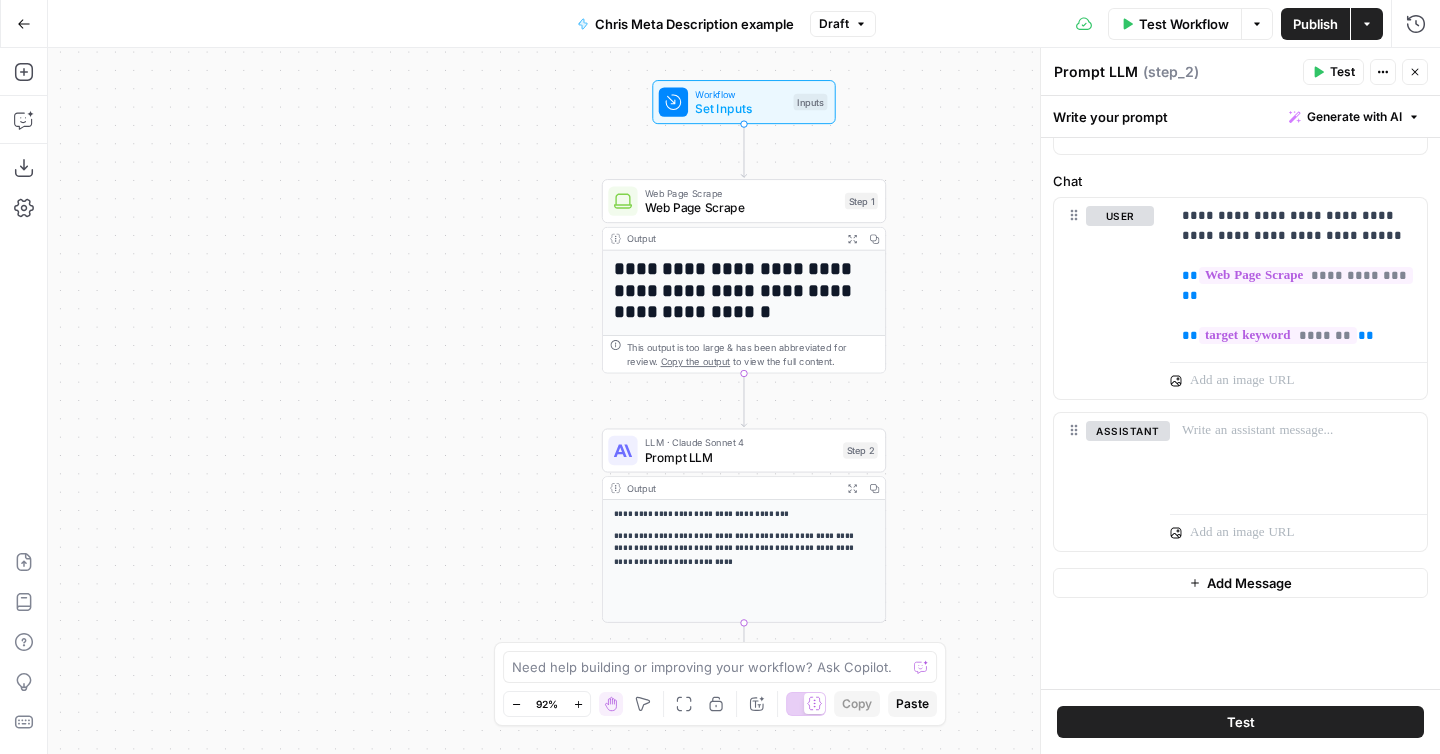 click 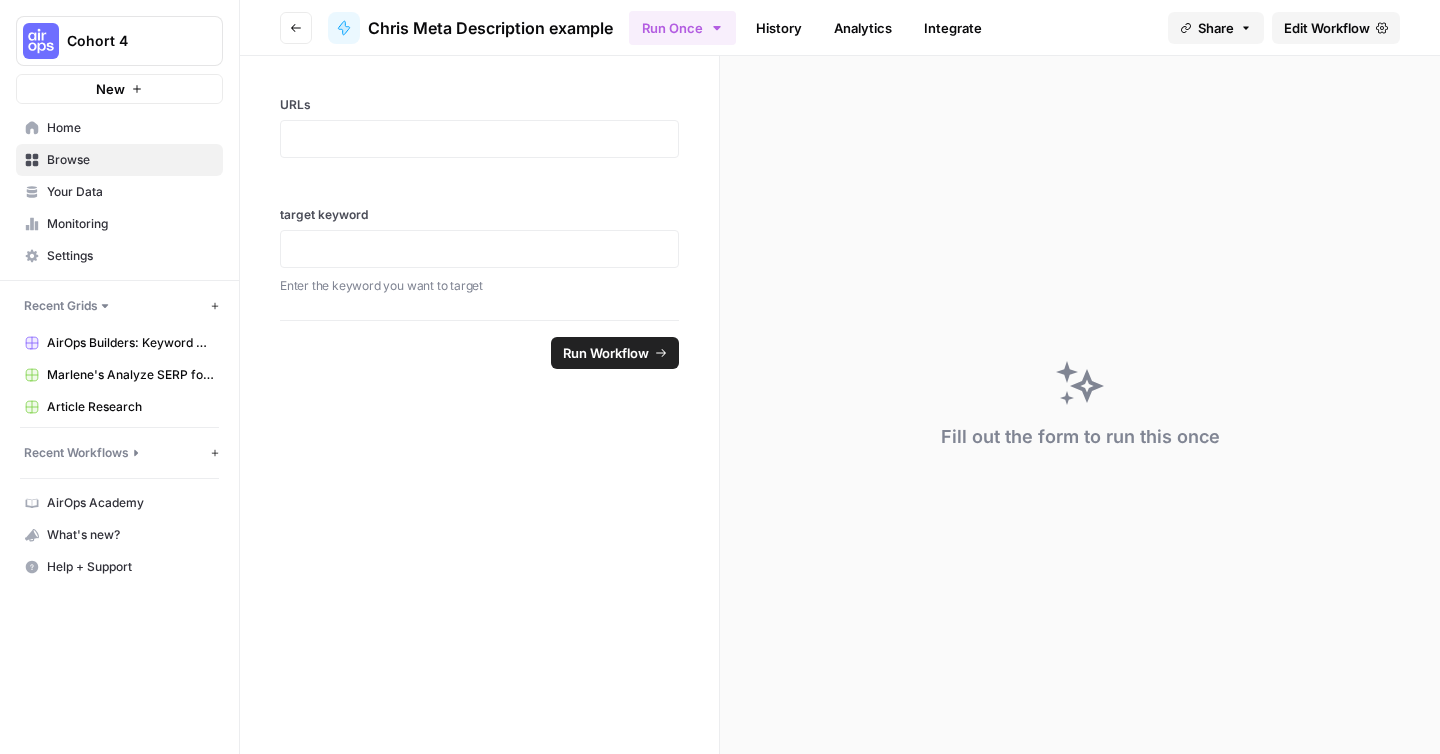 click at bounding box center [41, 41] 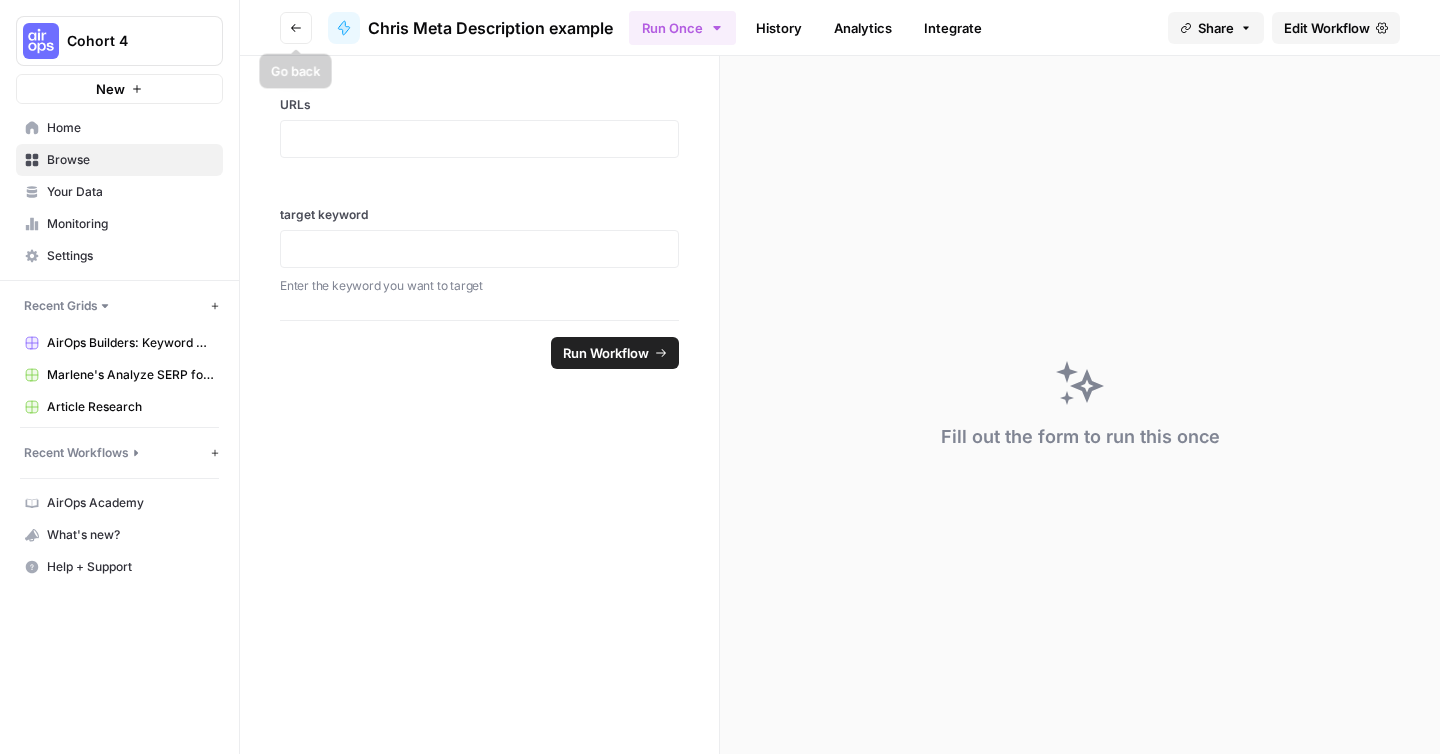 click 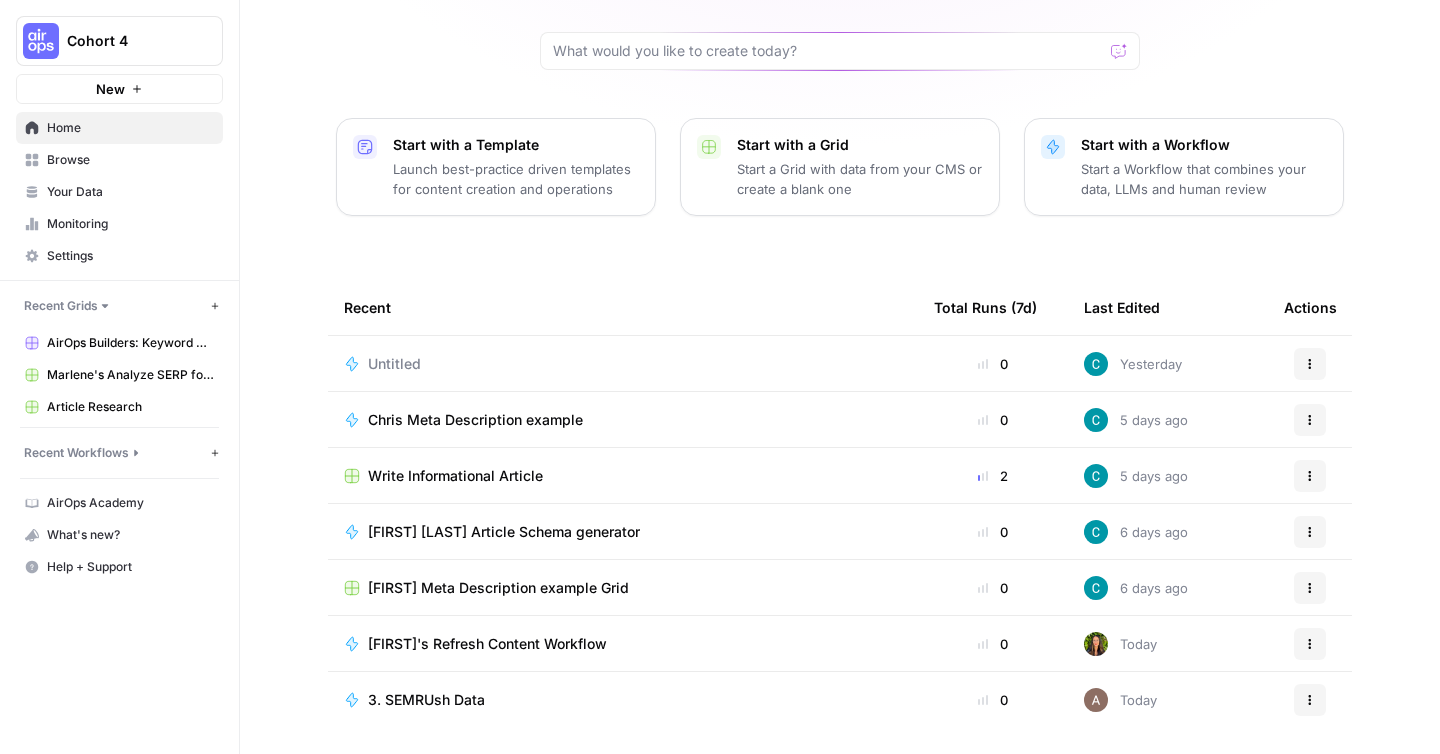 scroll, scrollTop: 166, scrollLeft: 0, axis: vertical 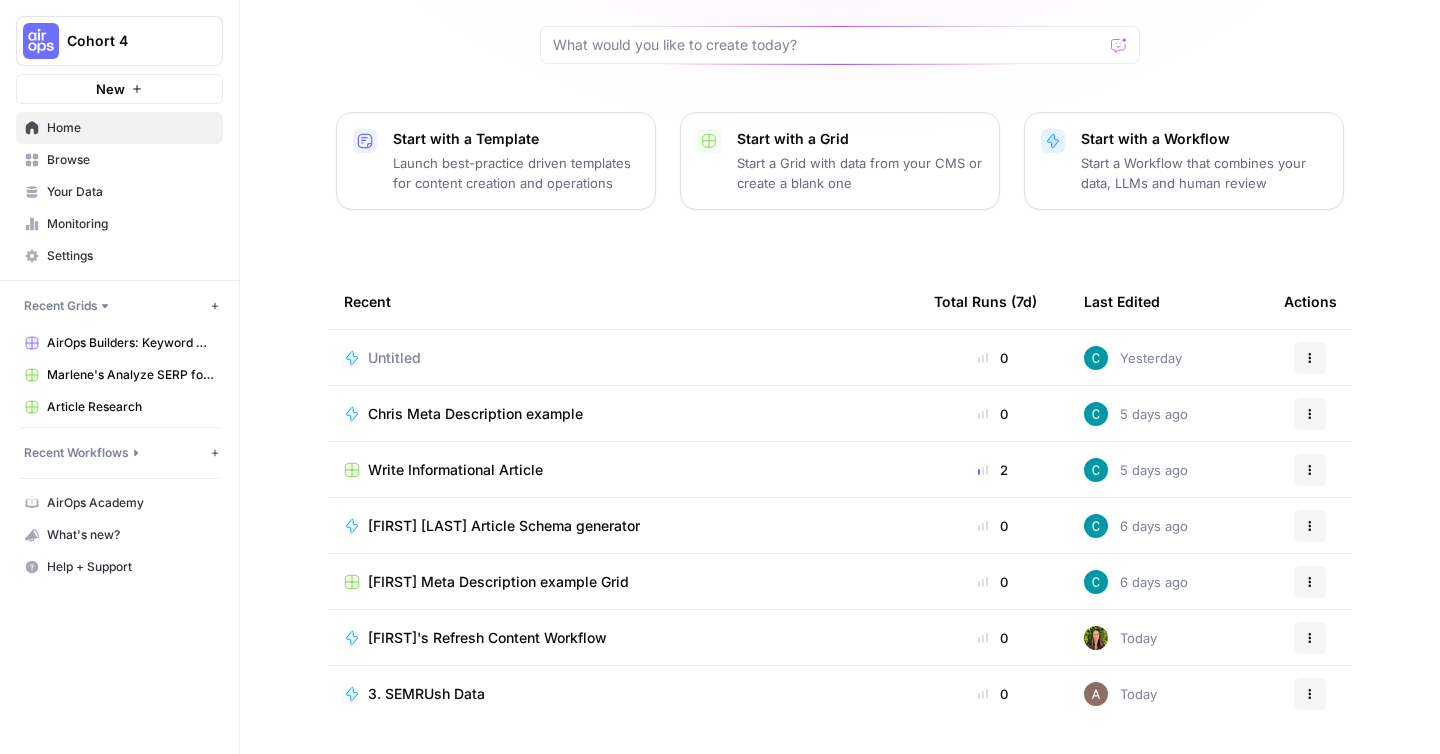 click on "Browse" at bounding box center [130, 160] 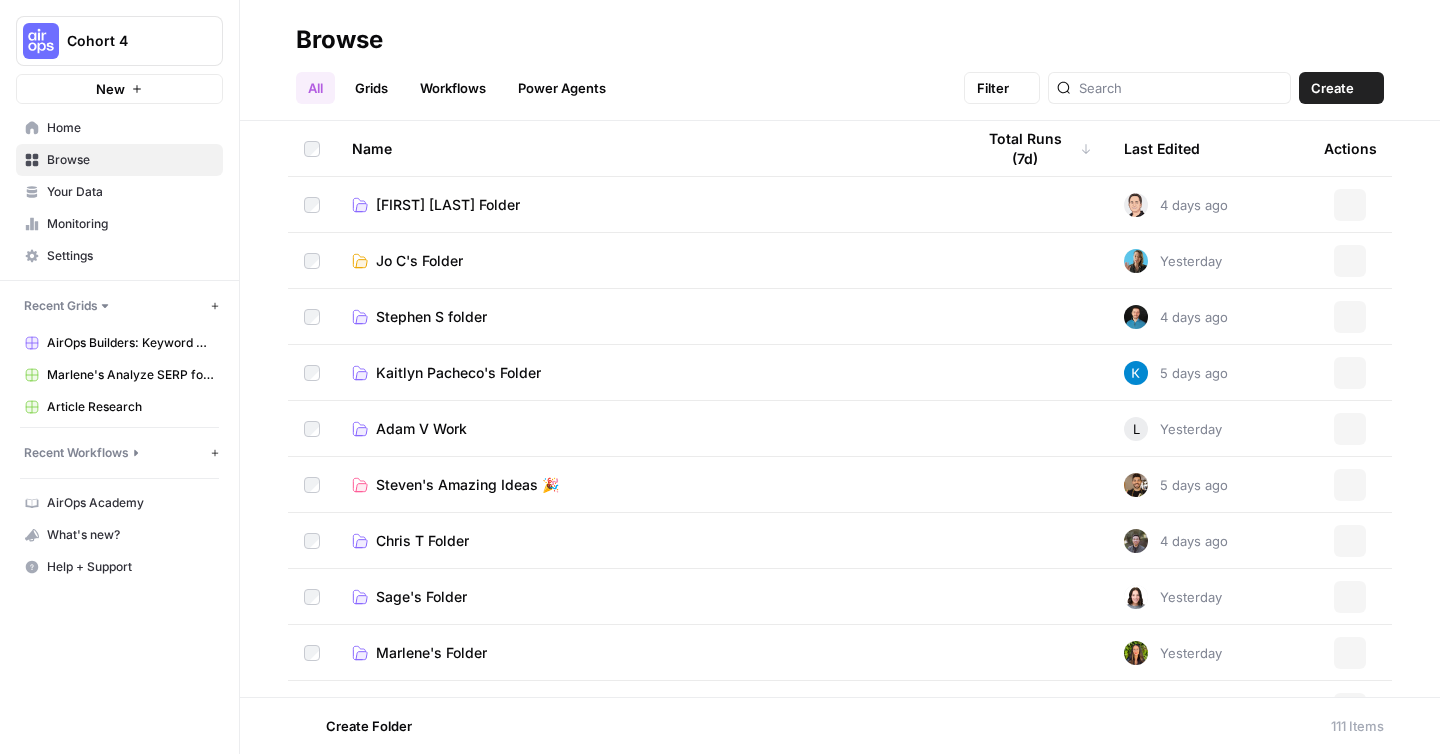 scroll, scrollTop: 0, scrollLeft: 0, axis: both 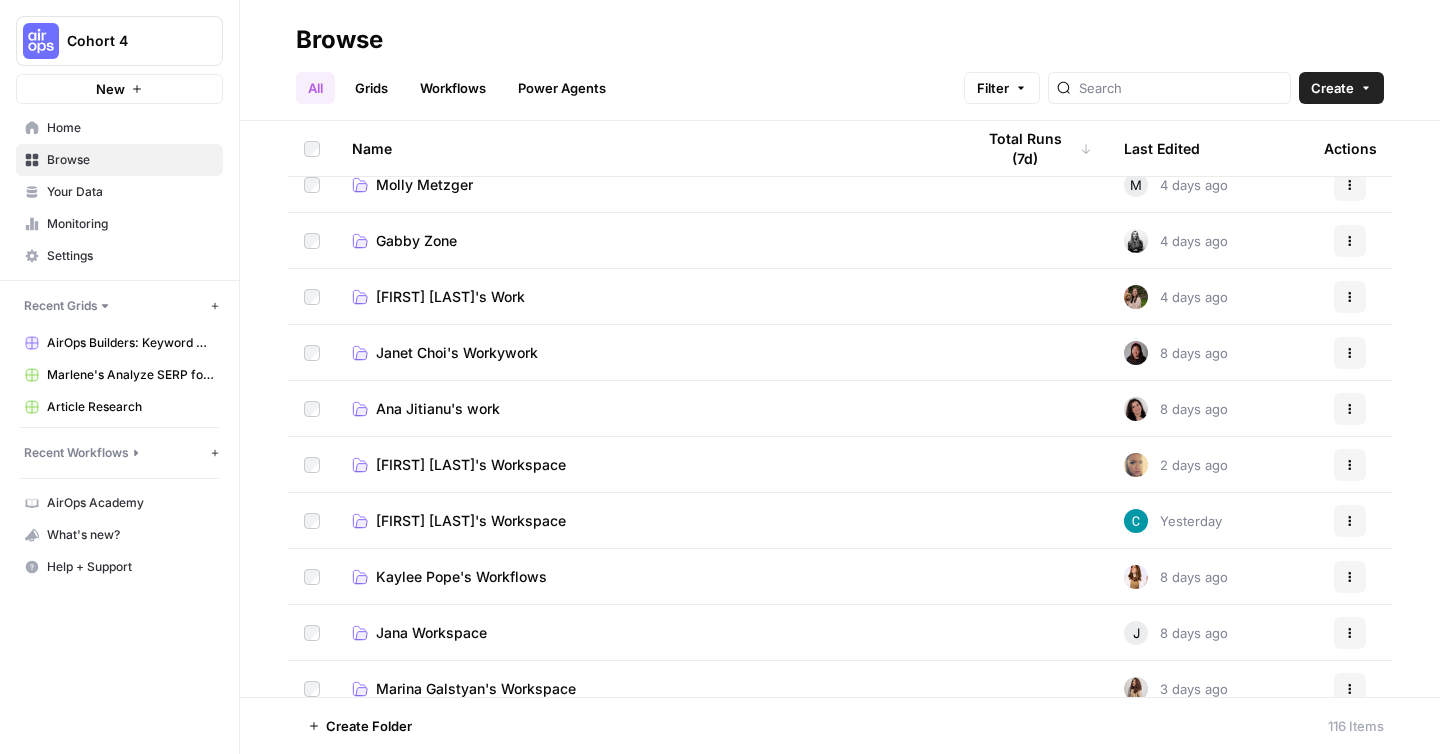 click on "[FIRST] [LAST]'s Workspace" at bounding box center (471, 521) 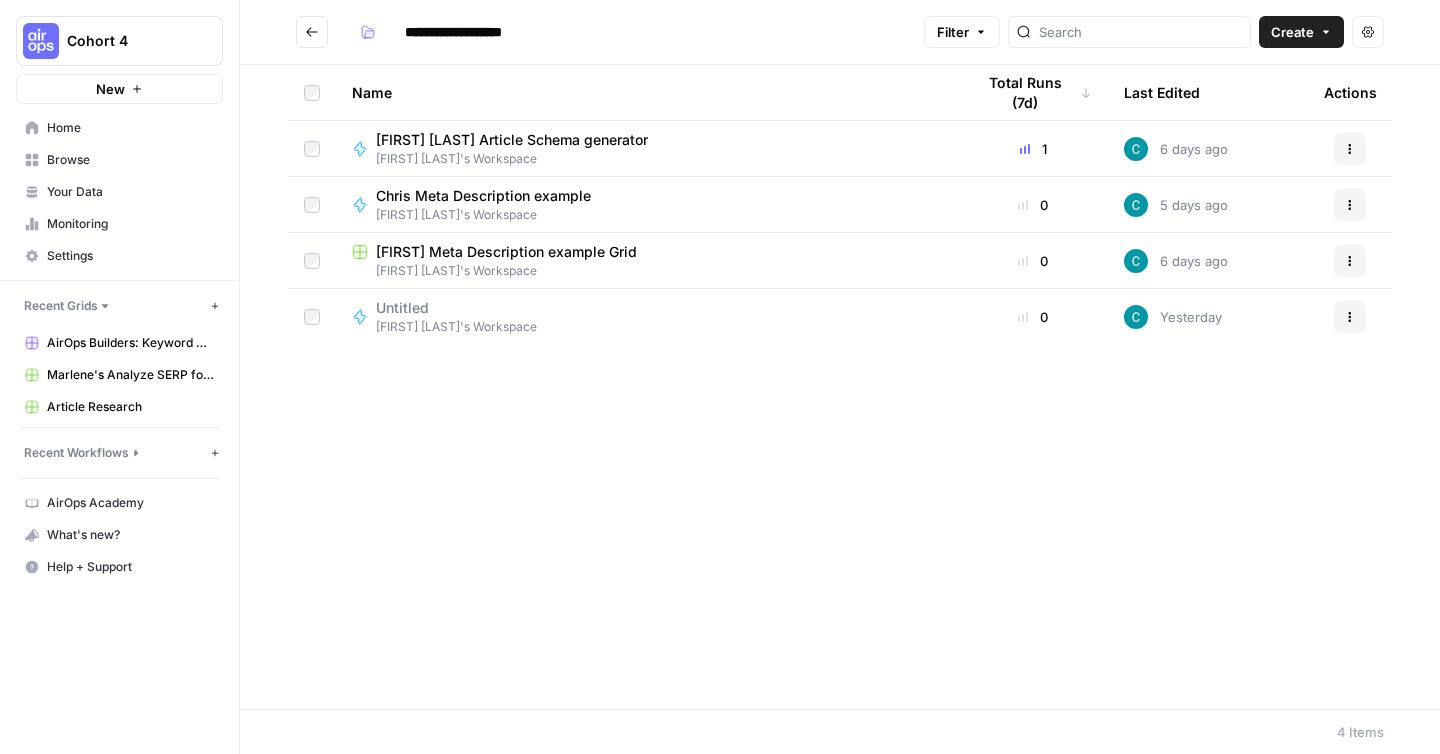 click on "Create" at bounding box center [1301, 32] 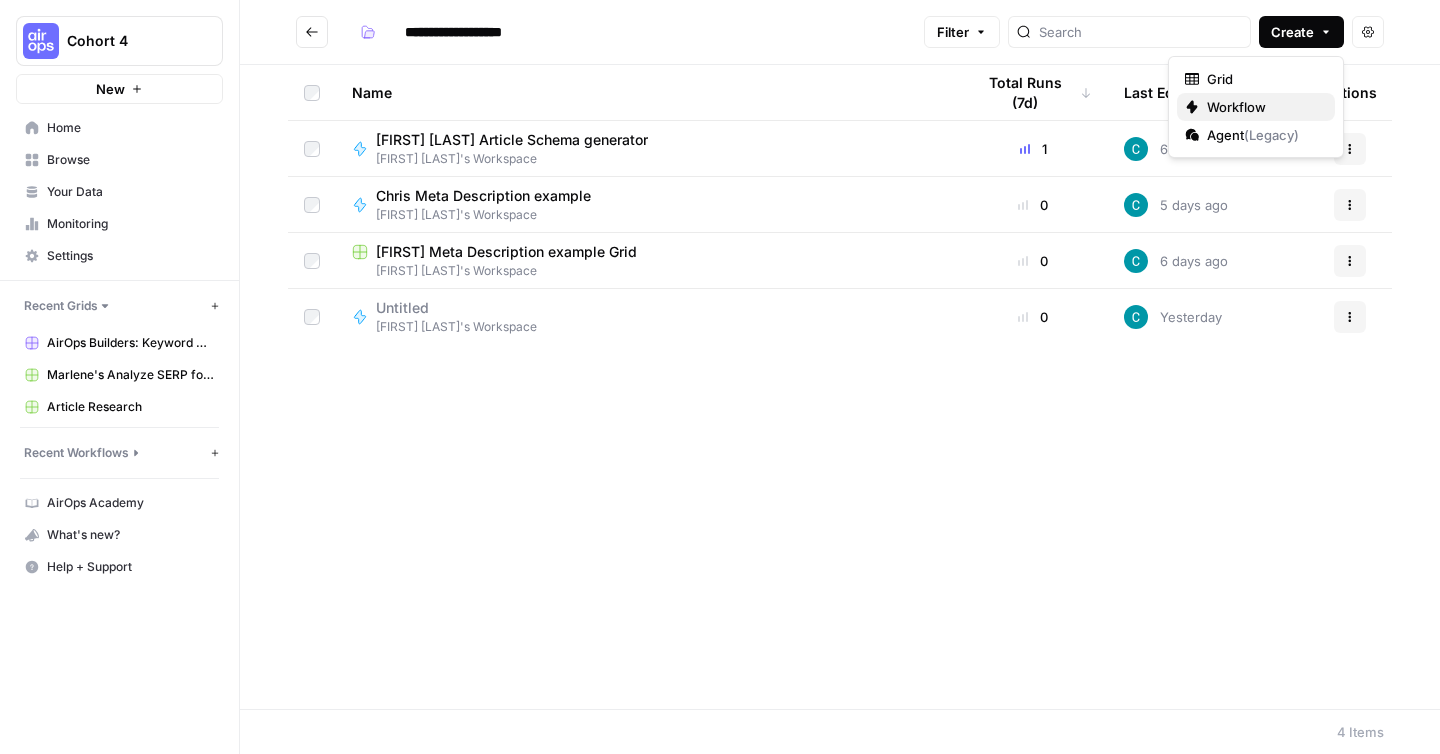 click on "Workflow" at bounding box center [1263, 107] 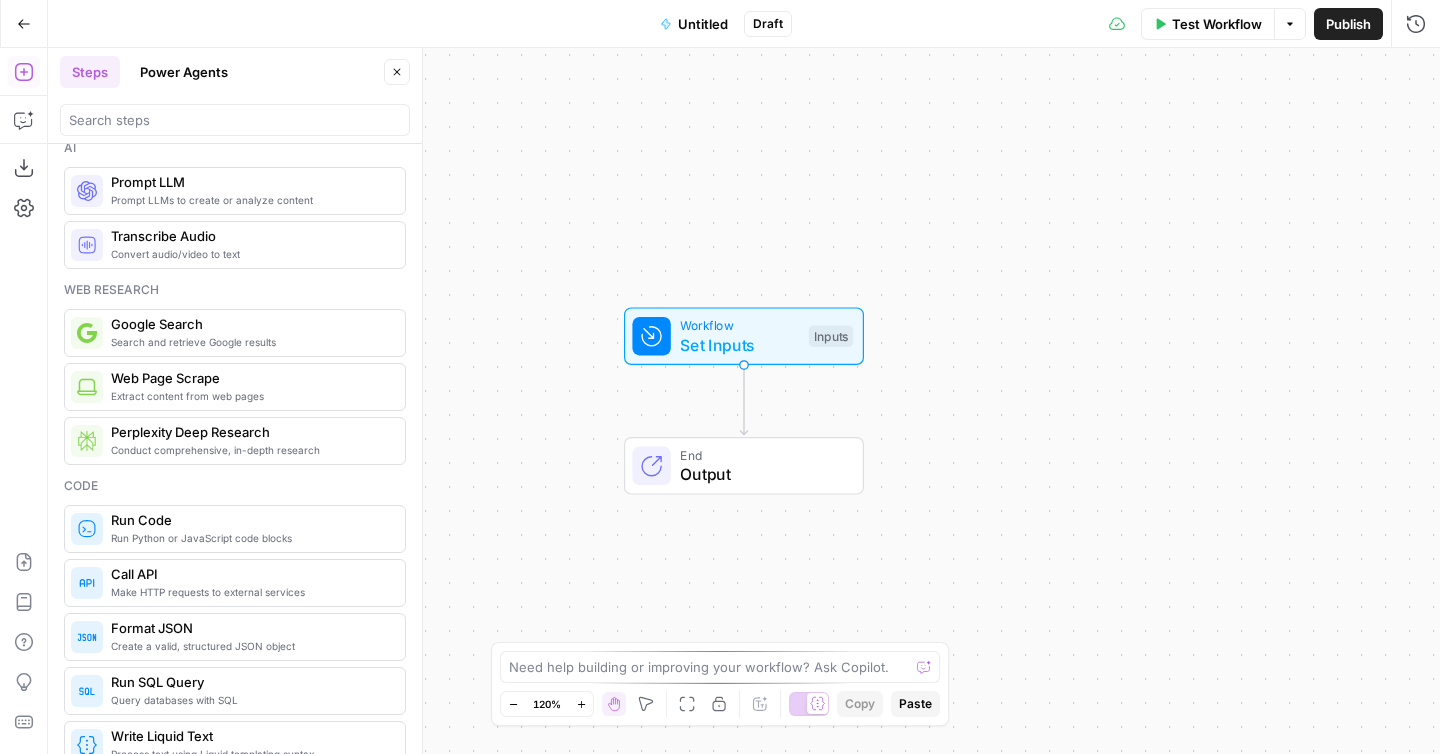 scroll, scrollTop: 27, scrollLeft: 0, axis: vertical 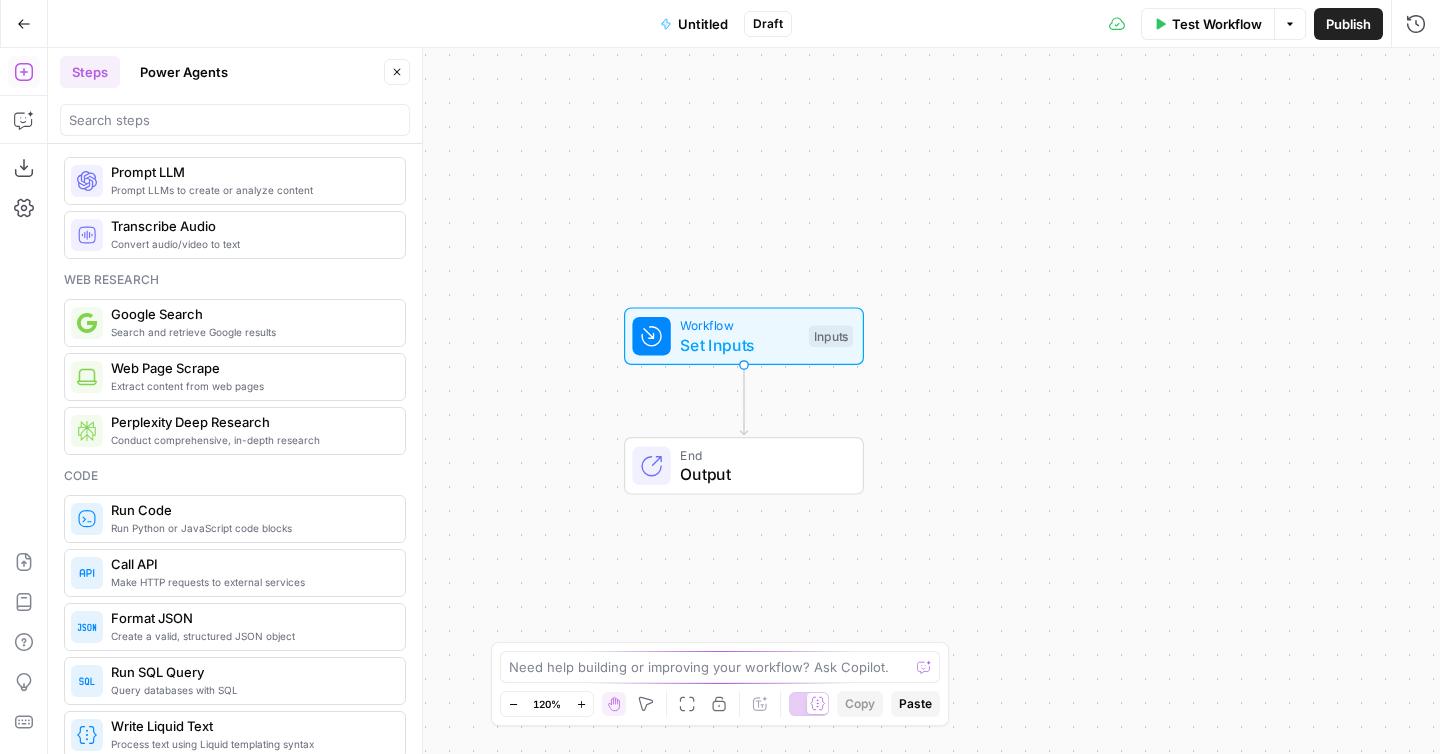 click on "Power Agents" at bounding box center [184, 72] 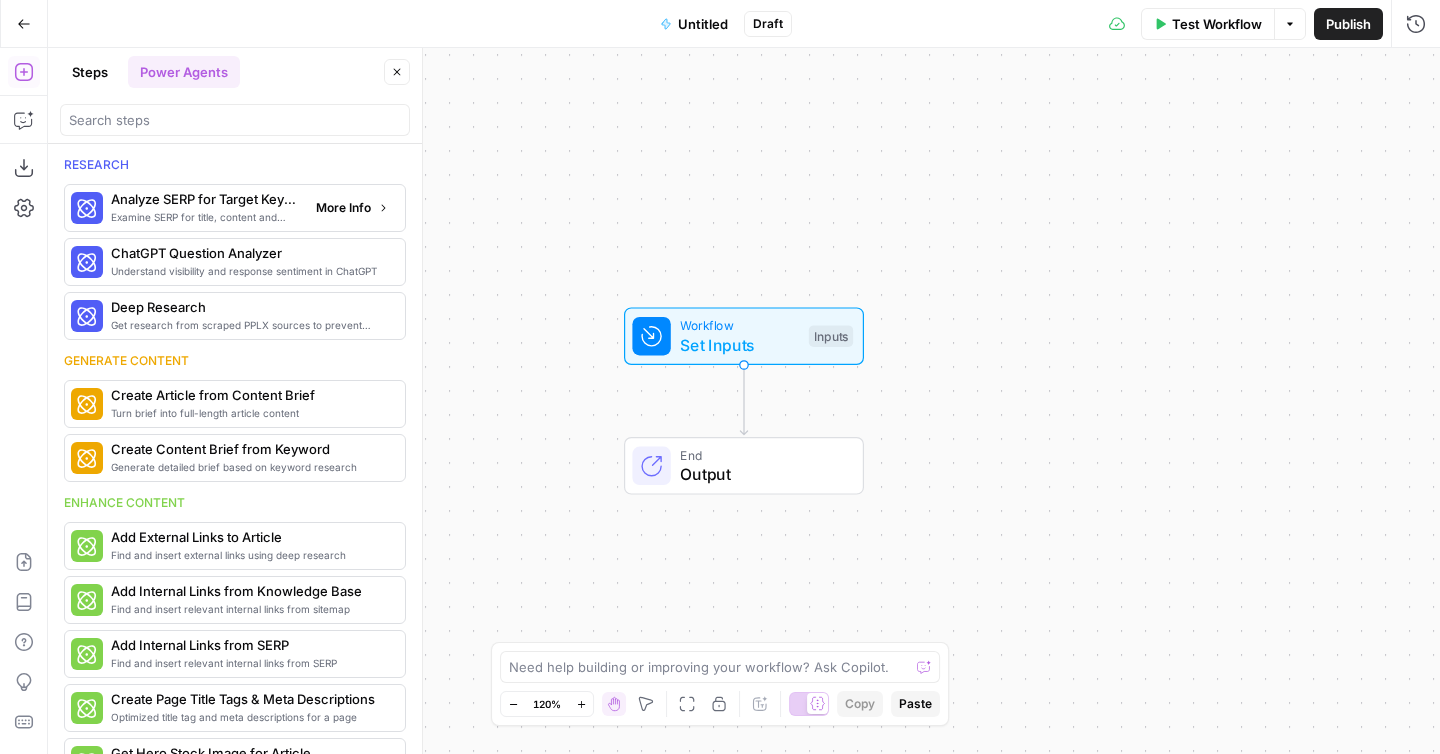 click on "Examine SERP for title, content and keyword patterns" at bounding box center (205, 217) 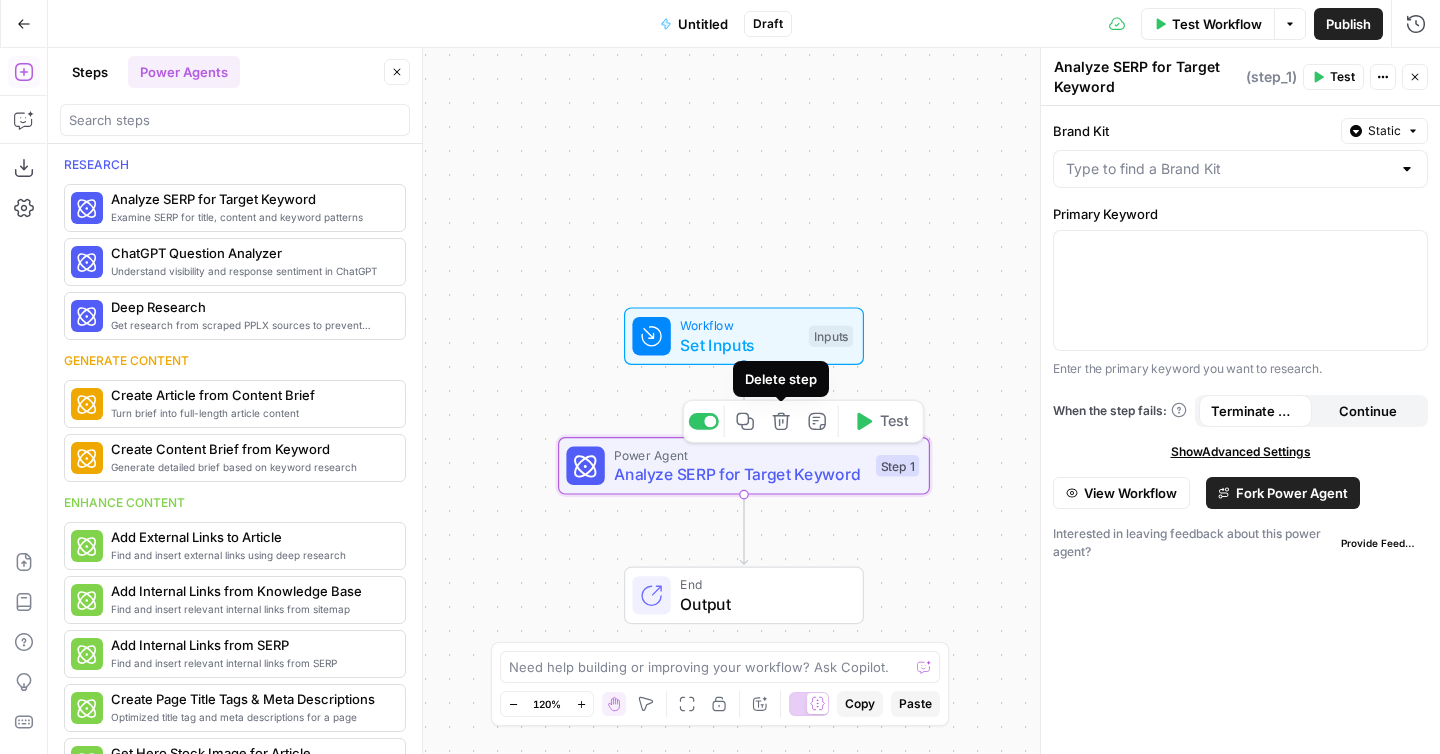 click 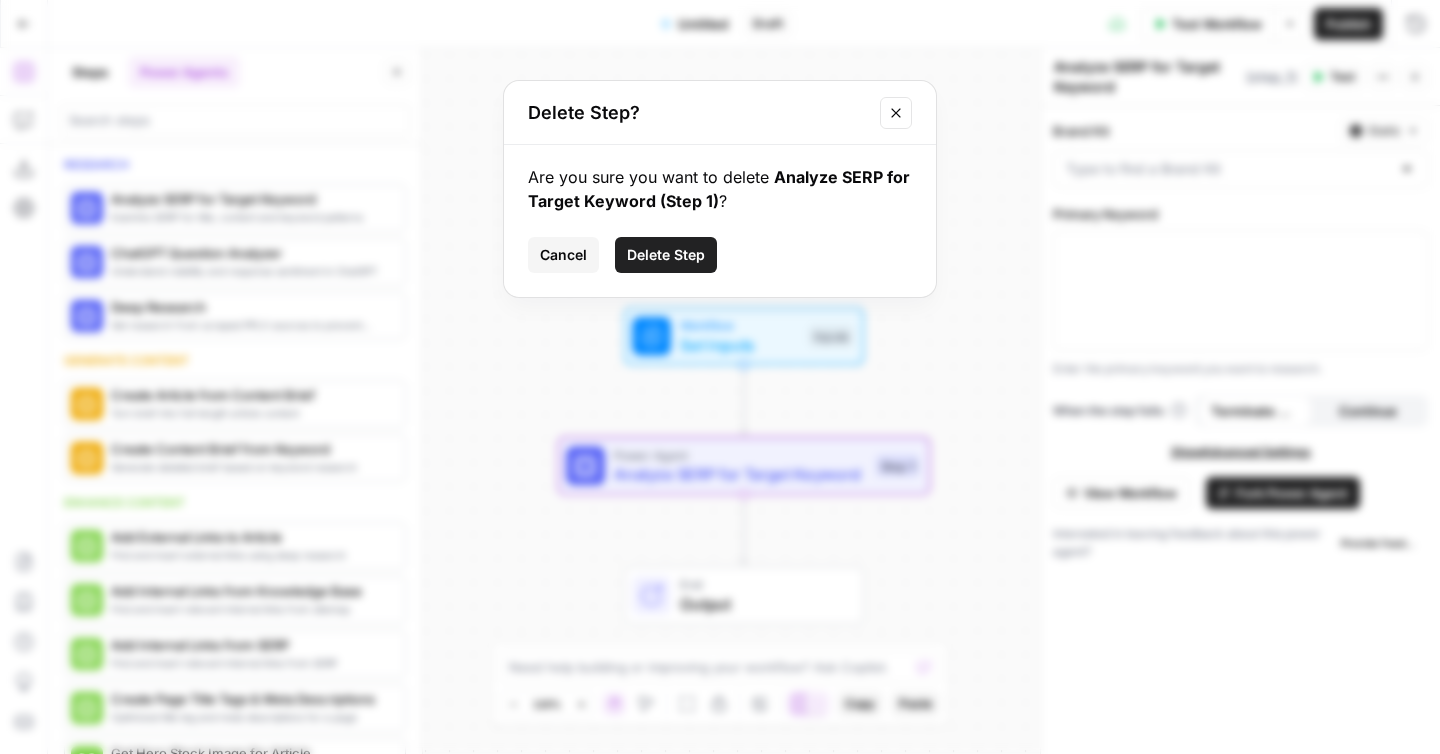 click on "Delete Step" at bounding box center (666, 255) 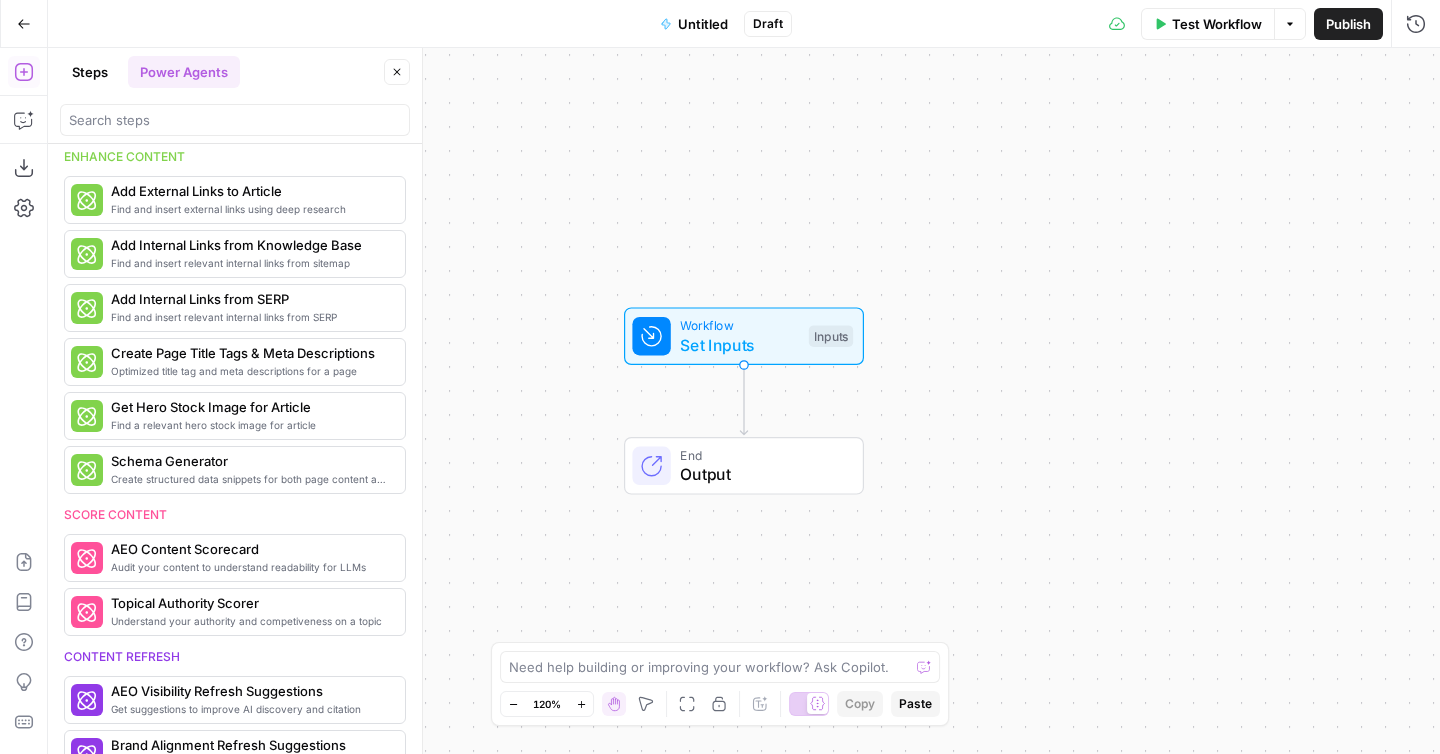 scroll, scrollTop: 0, scrollLeft: 0, axis: both 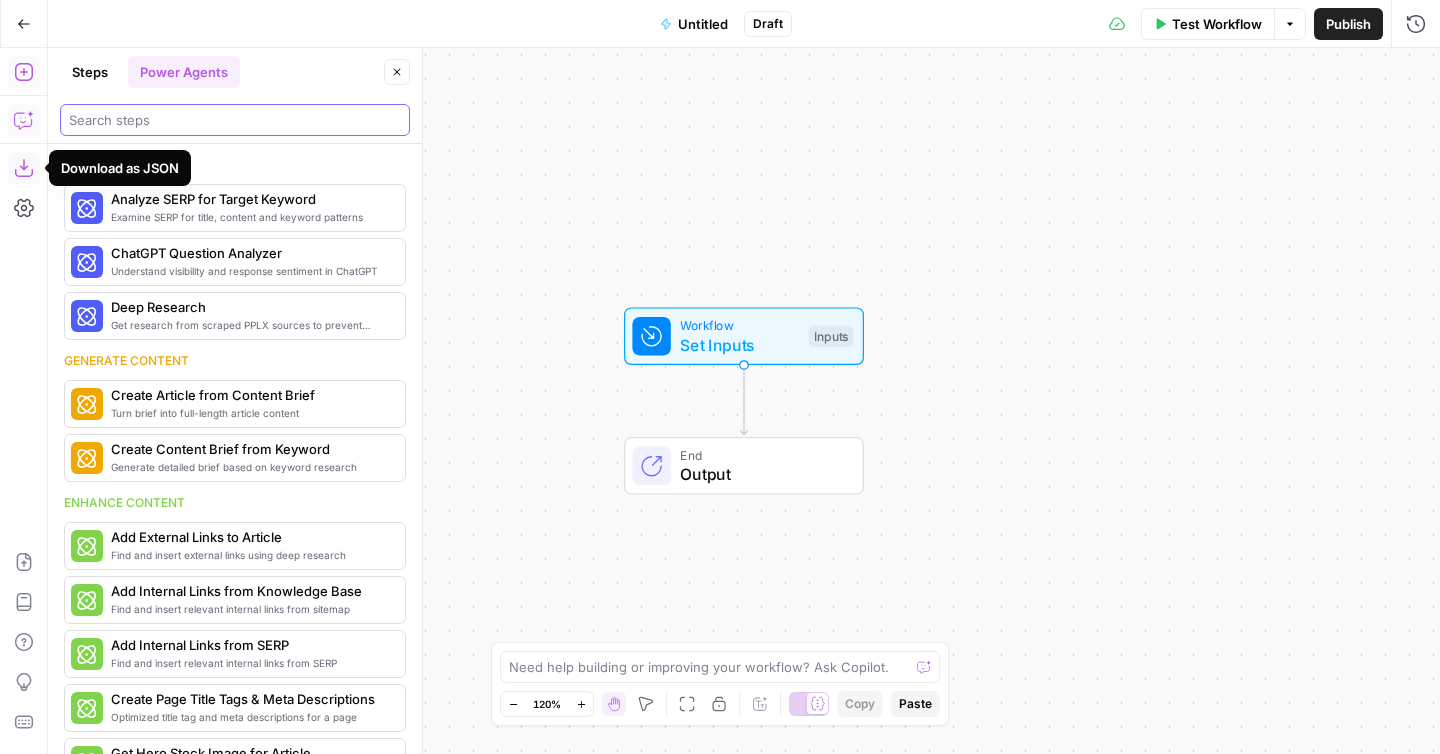 click at bounding box center (235, 120) 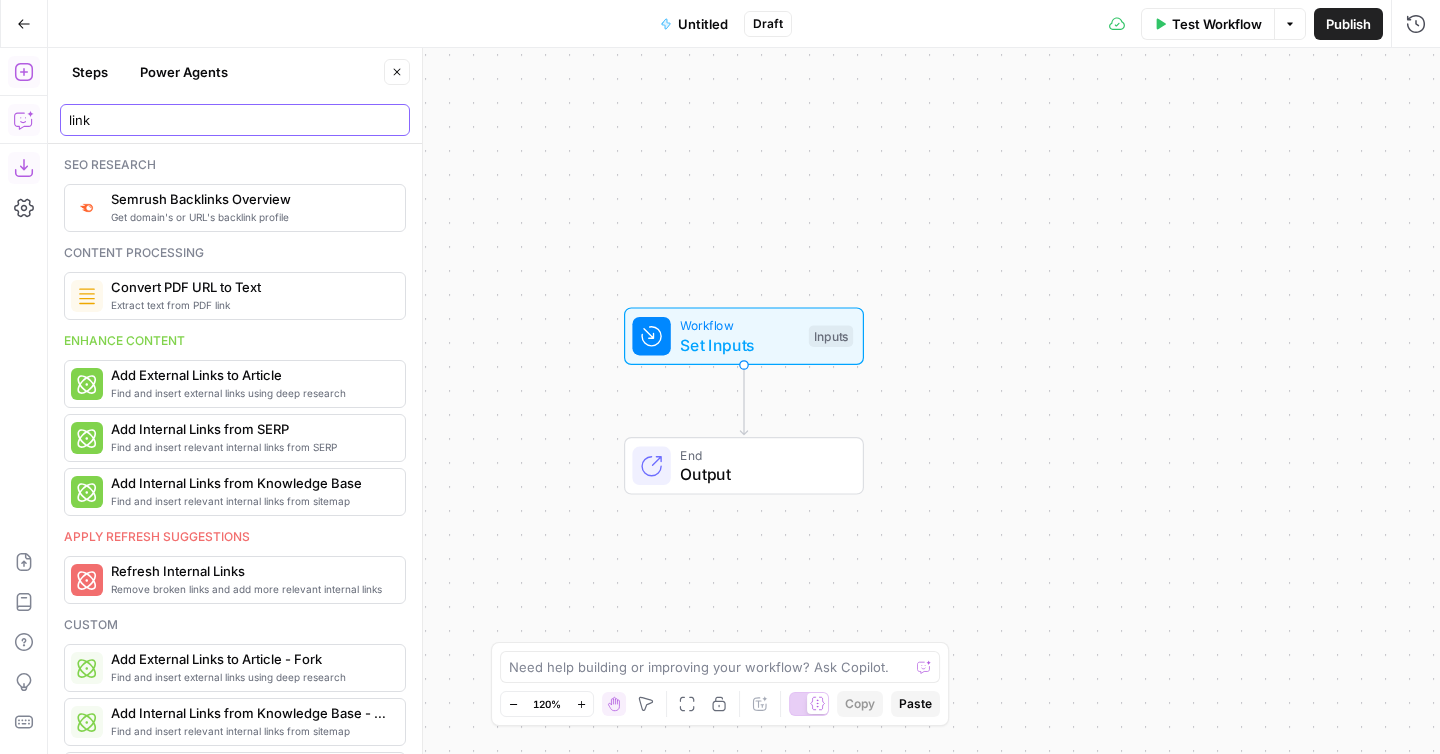 type on "link" 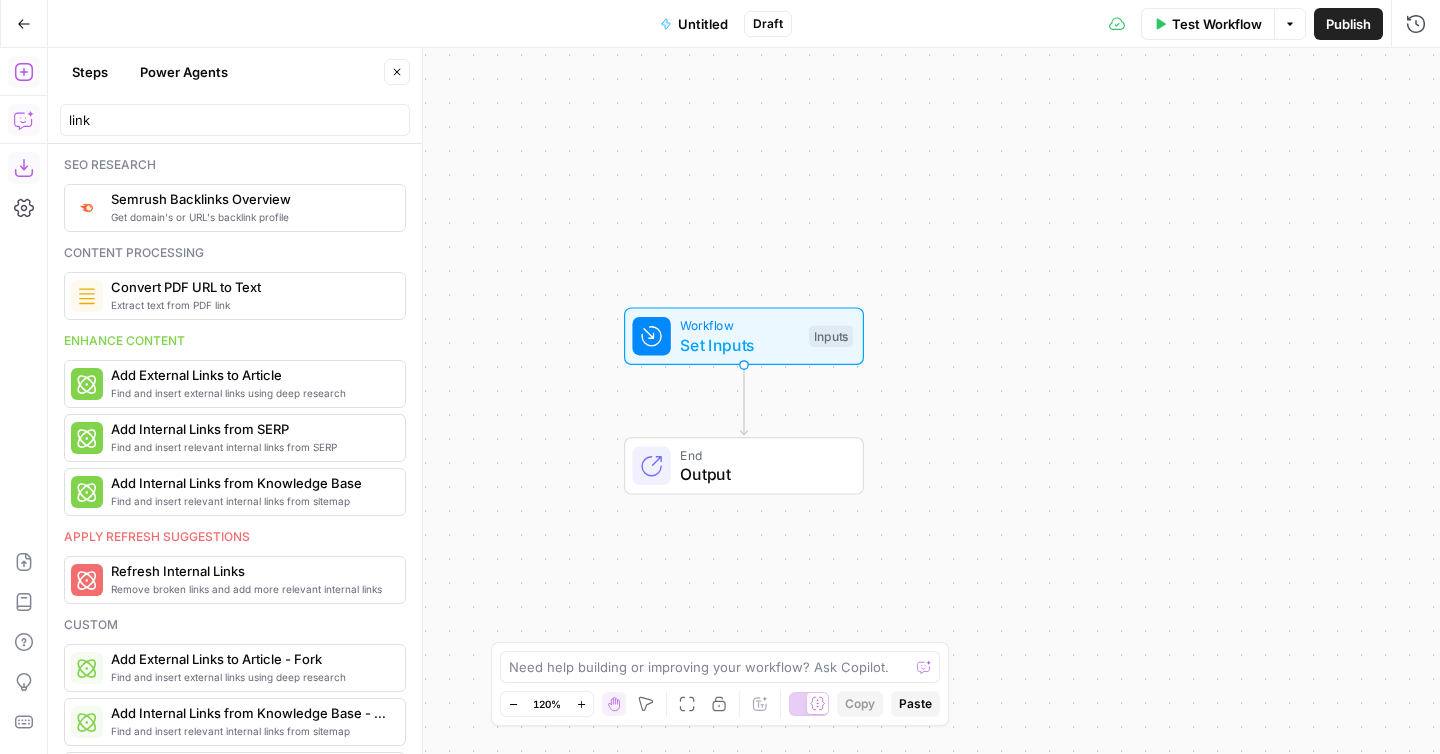 click on "Semrush Backlinks Overview" at bounding box center [250, 199] 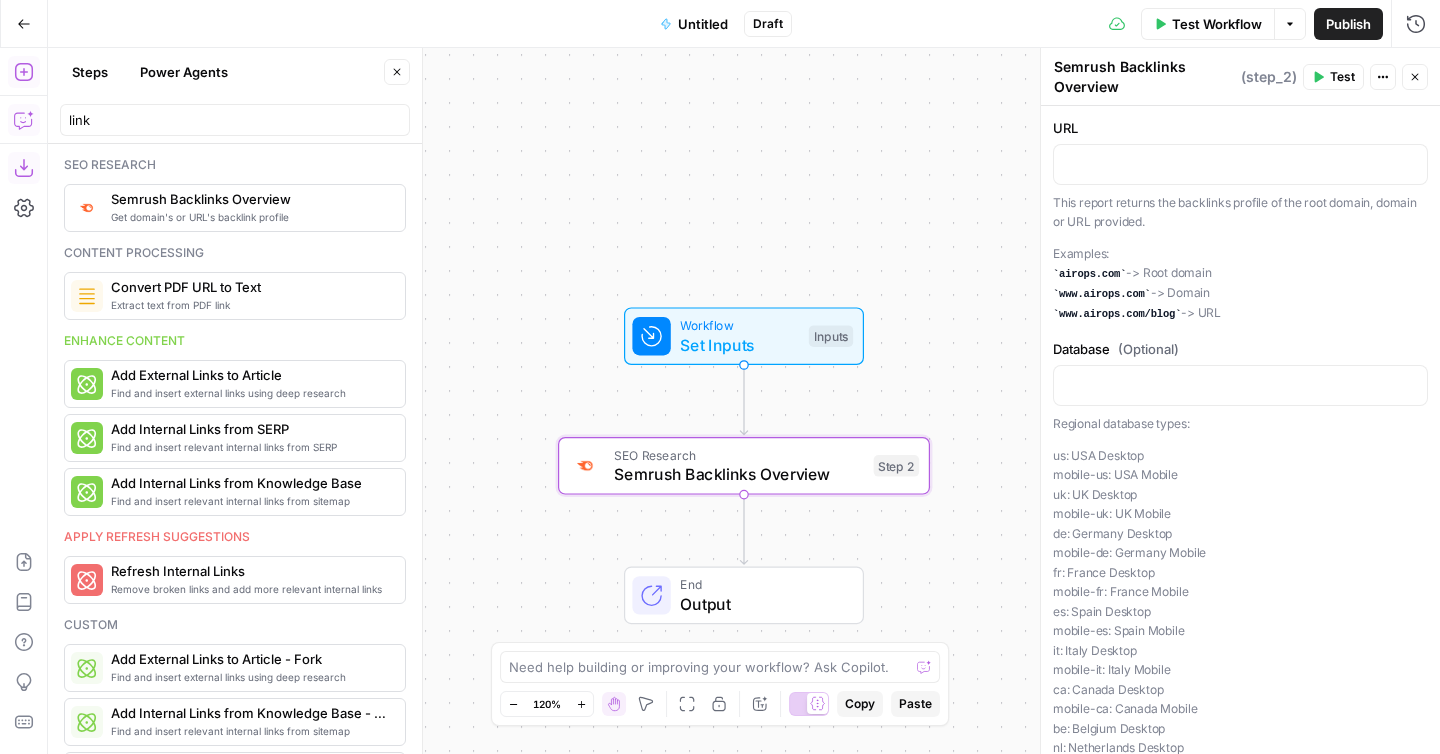click on "Test" at bounding box center [1342, 77] 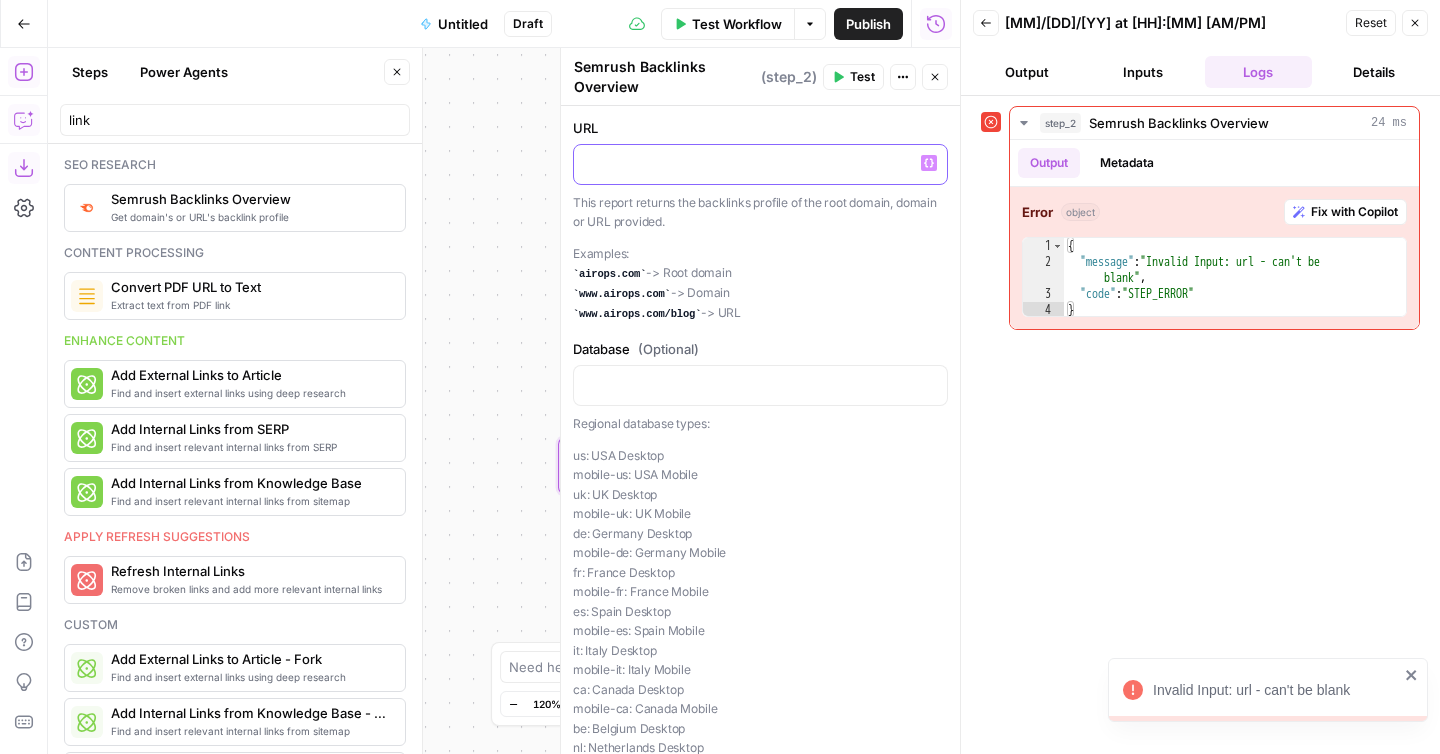 click at bounding box center (760, 163) 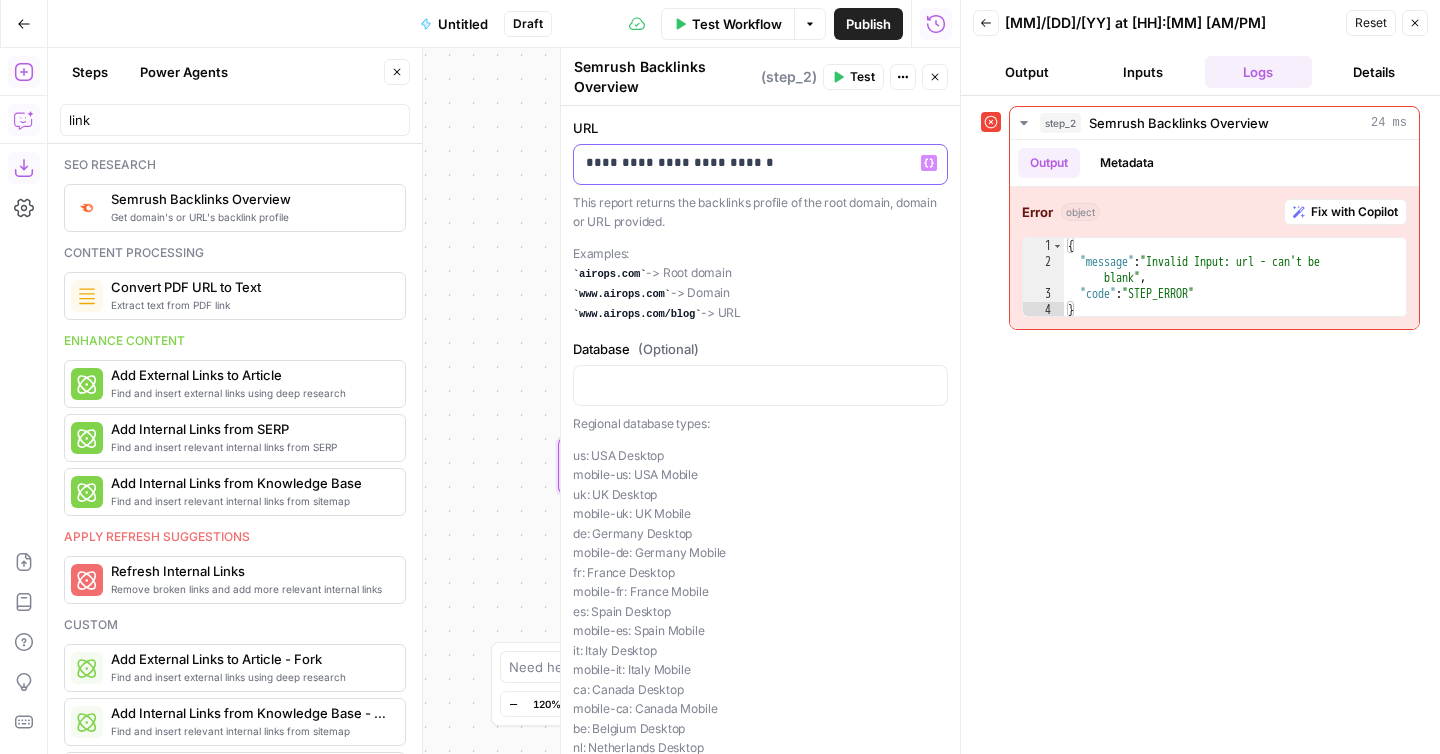scroll, scrollTop: 115, scrollLeft: 0, axis: vertical 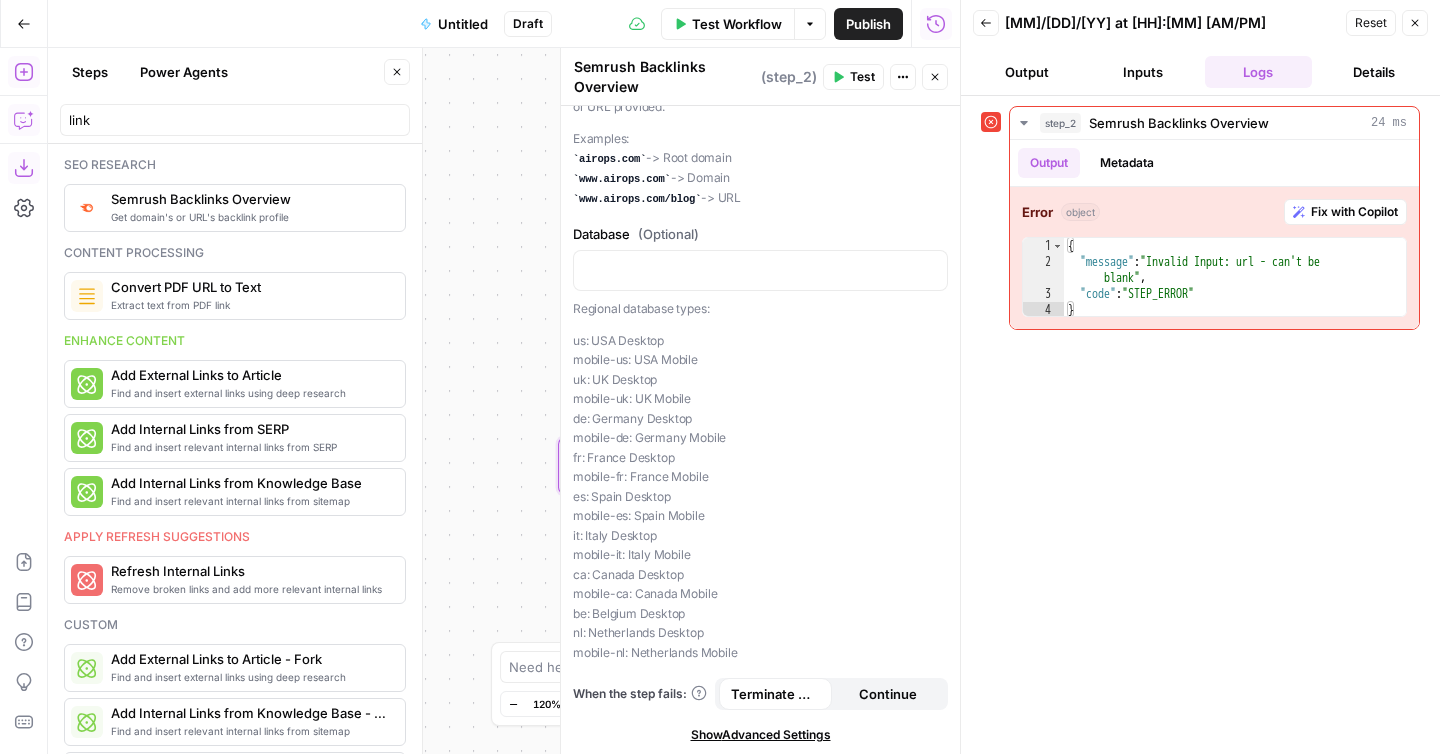 click on "Continue" at bounding box center [888, 694] 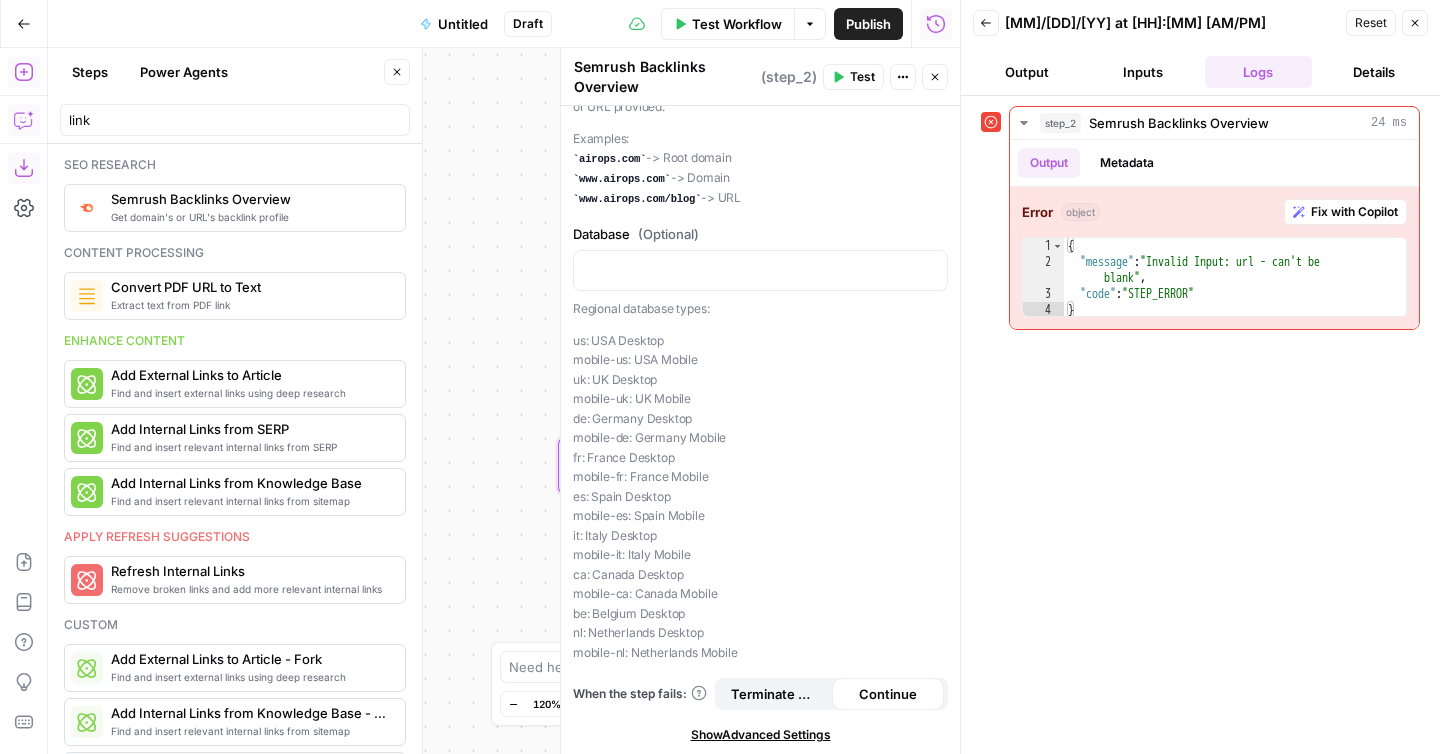 click on "Continue" at bounding box center (888, 694) 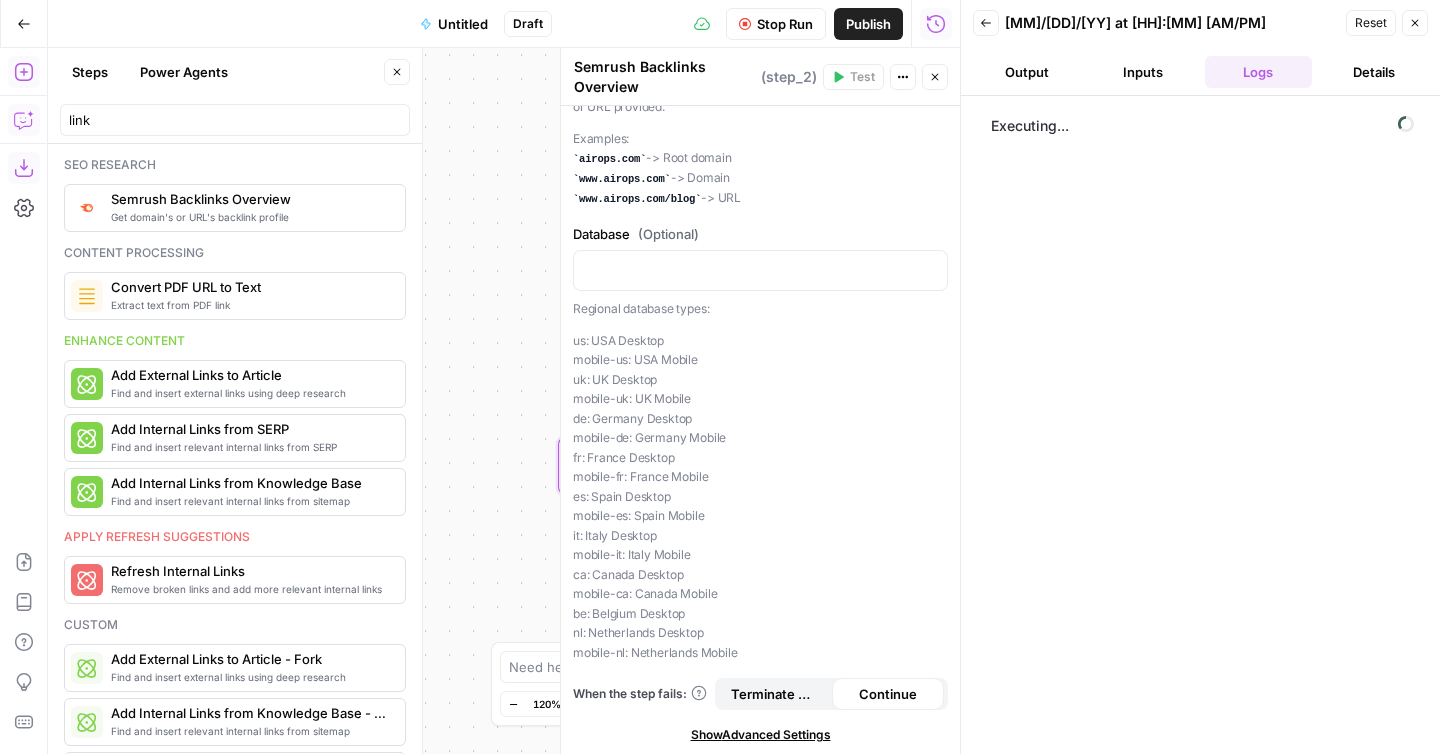 scroll, scrollTop: 0, scrollLeft: 0, axis: both 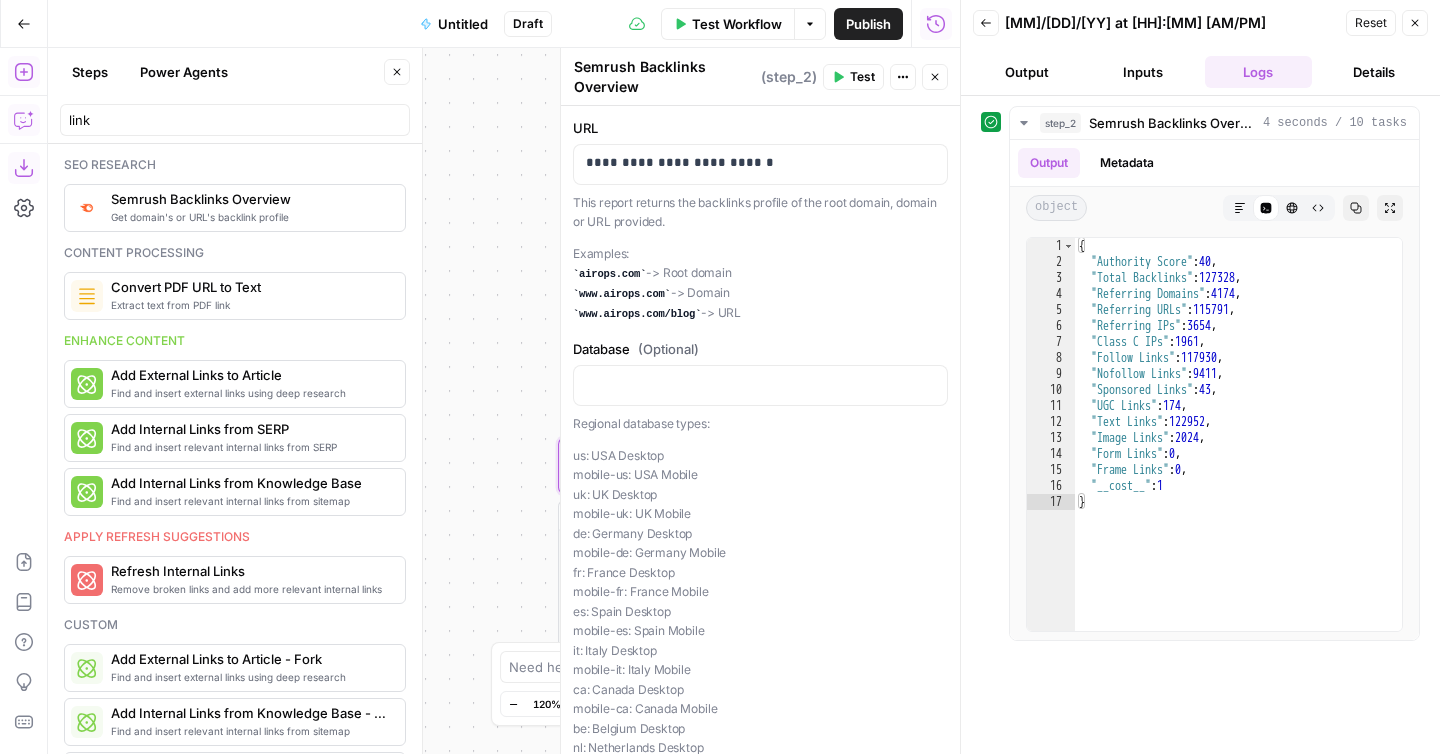 click on "Output" at bounding box center (1027, 72) 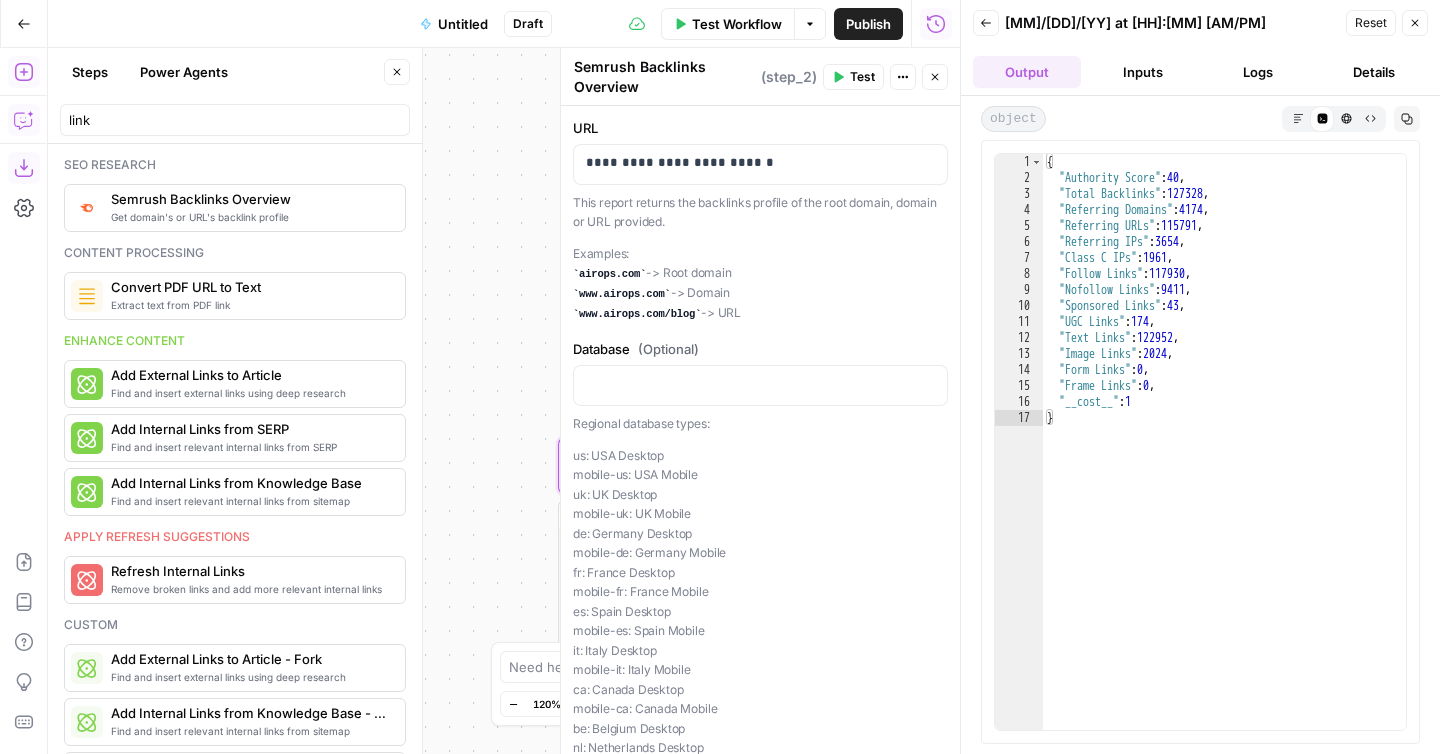 scroll, scrollTop: 115, scrollLeft: 0, axis: vertical 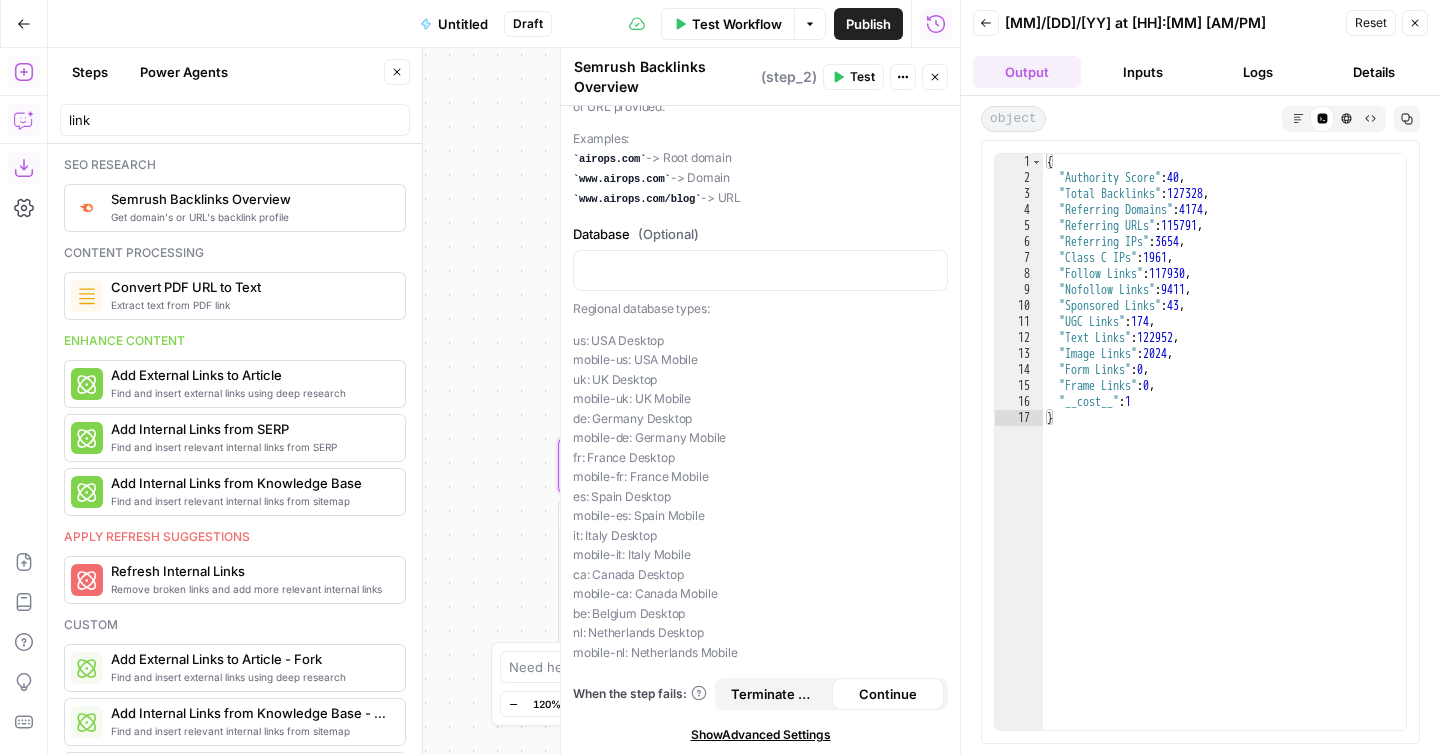 click on "Continue" at bounding box center [888, 694] 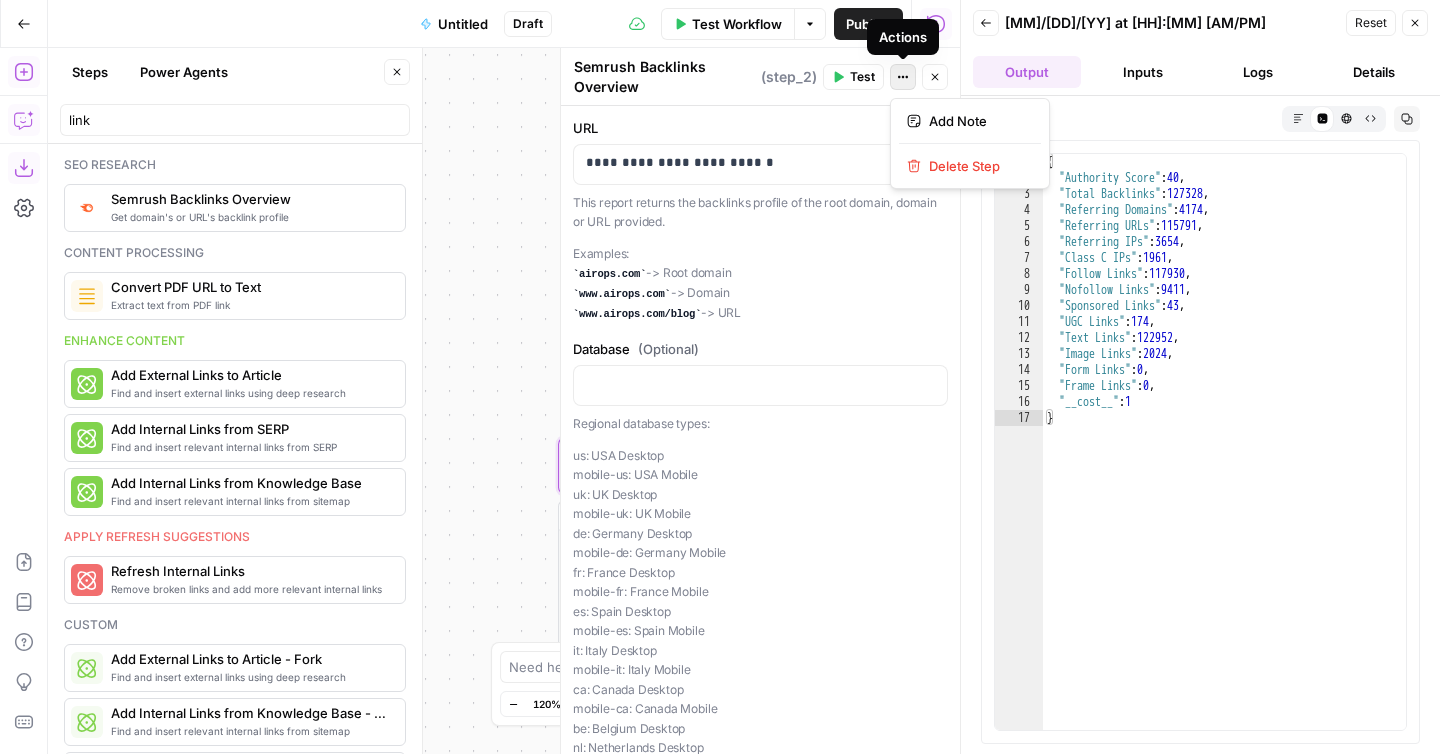 click 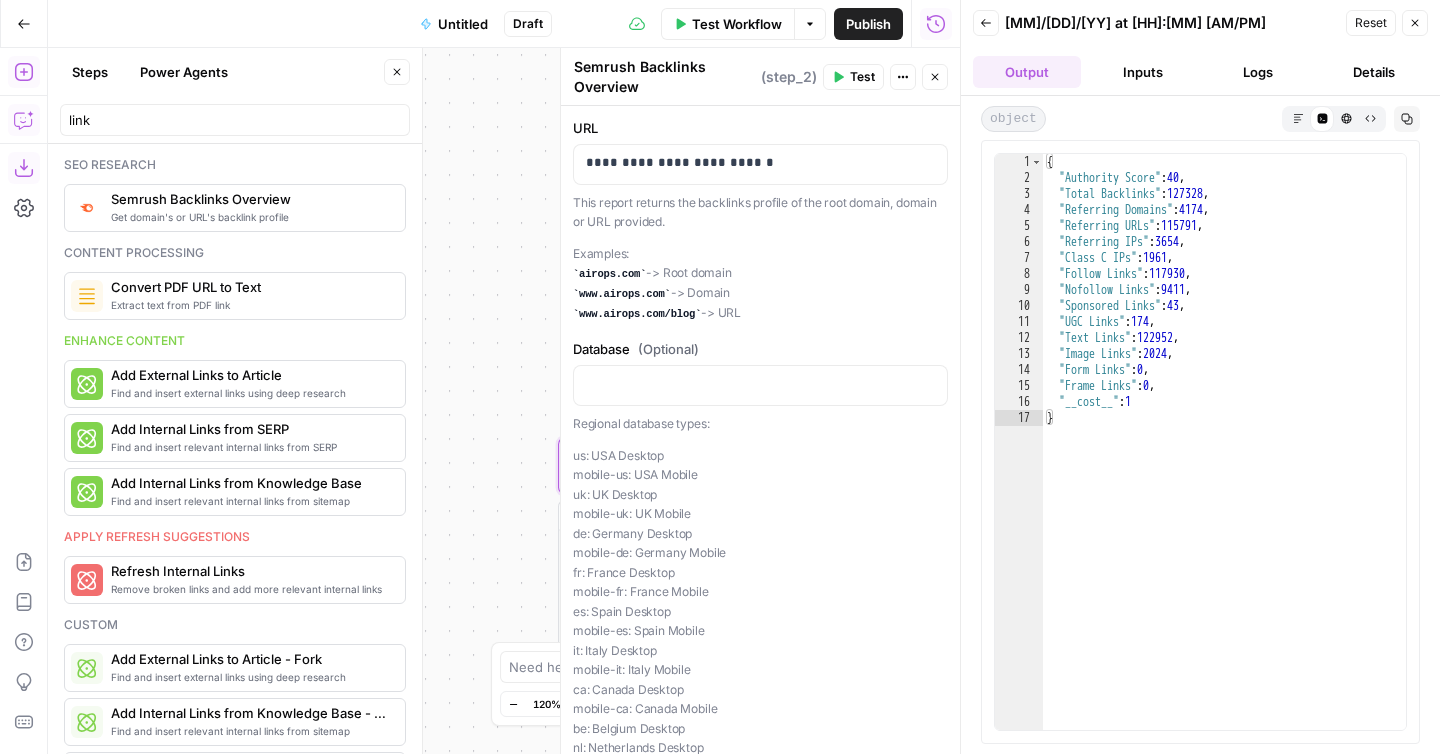 click on "Inputs" at bounding box center [1143, 72] 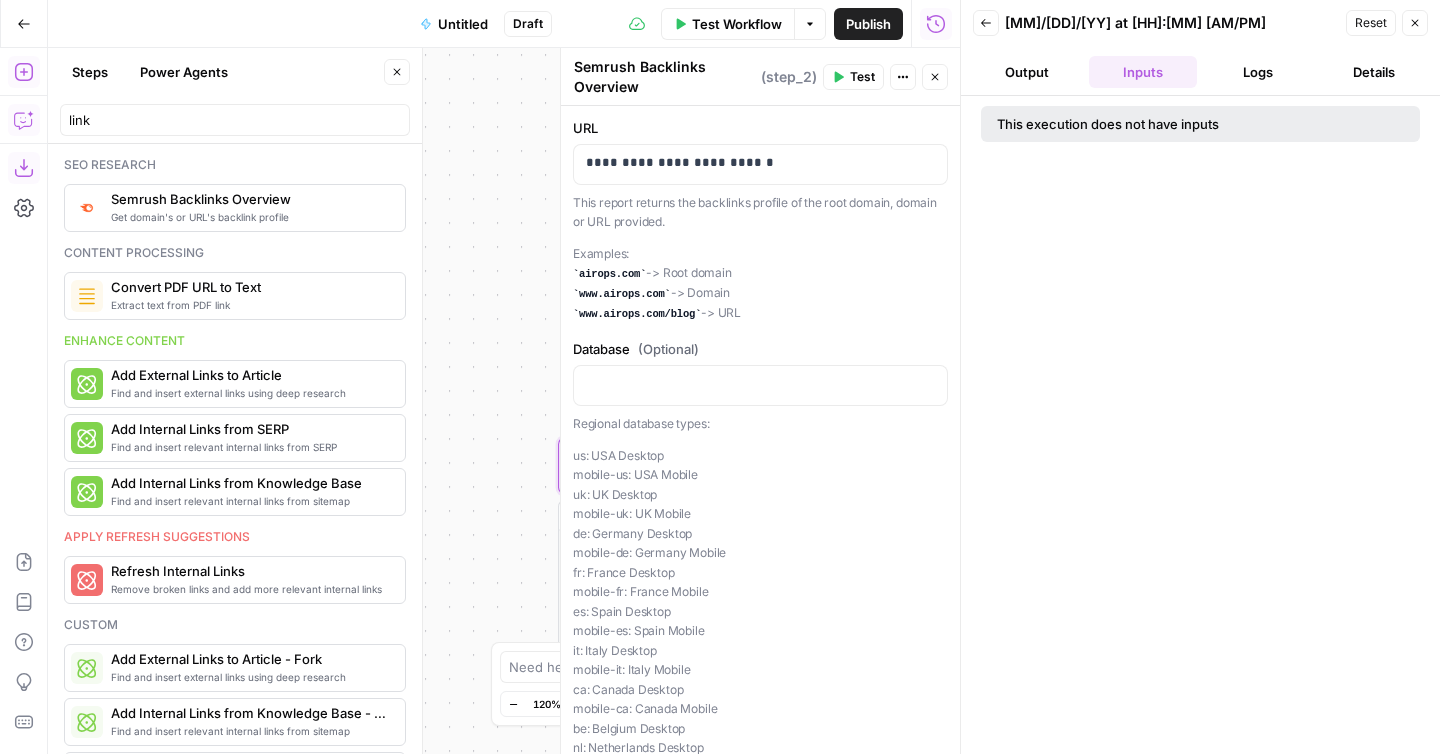 click on "Logs" at bounding box center [1259, 72] 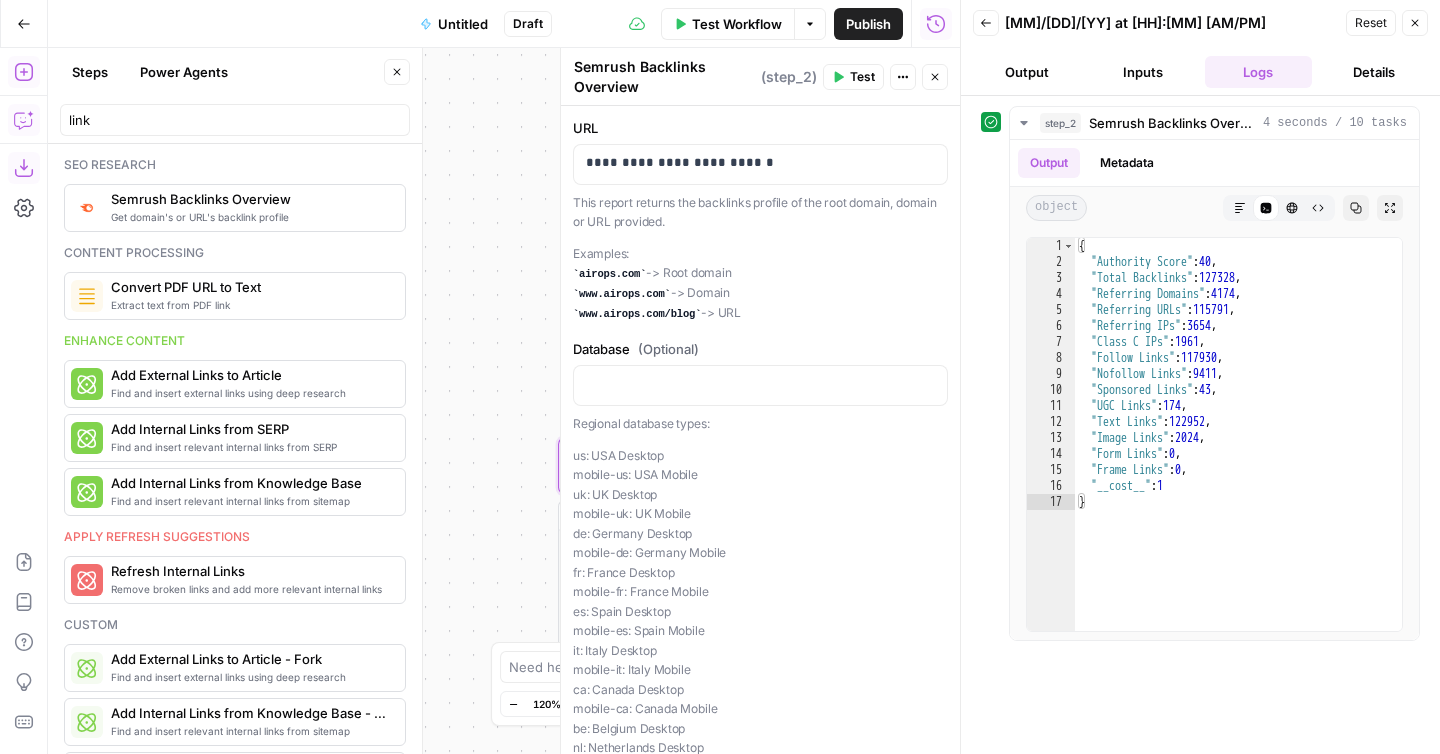 click on "Output" at bounding box center [1027, 72] 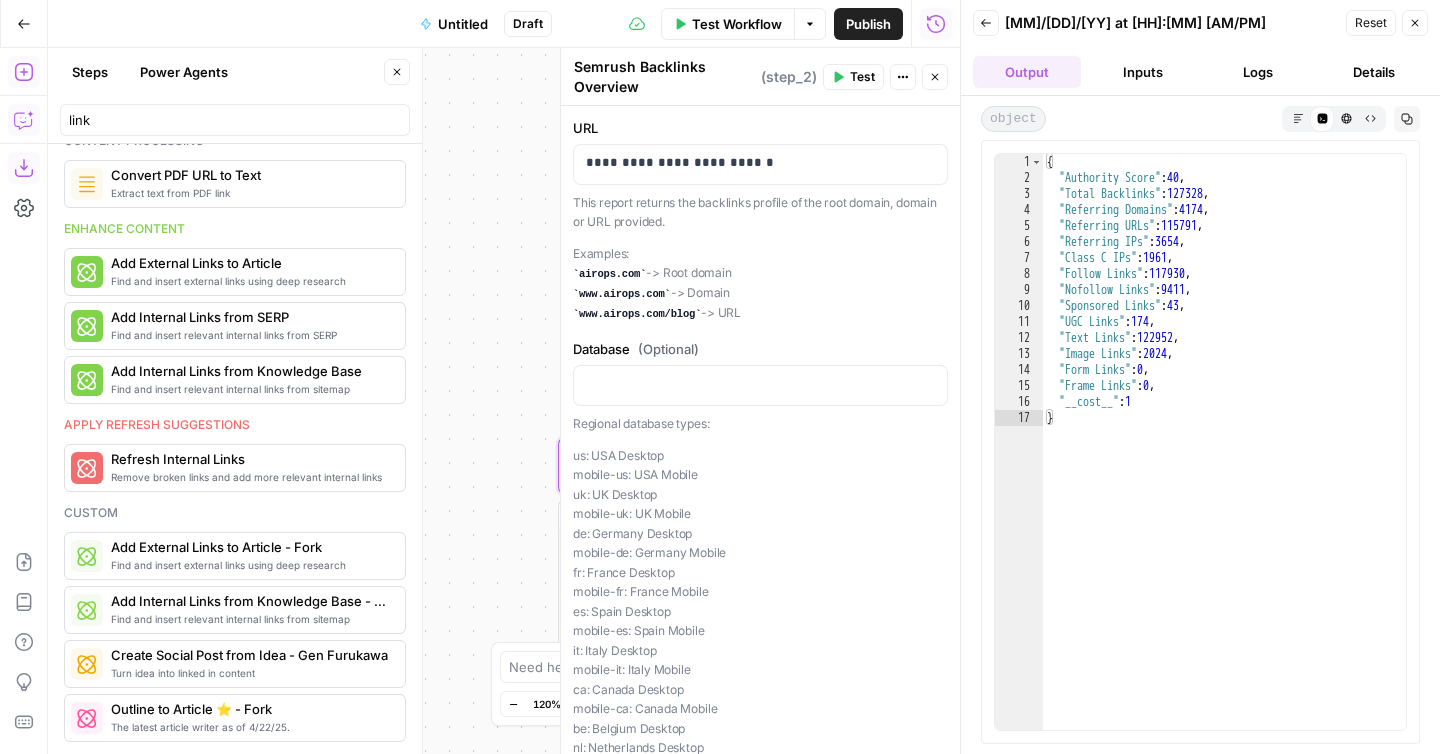 scroll, scrollTop: 0, scrollLeft: 0, axis: both 